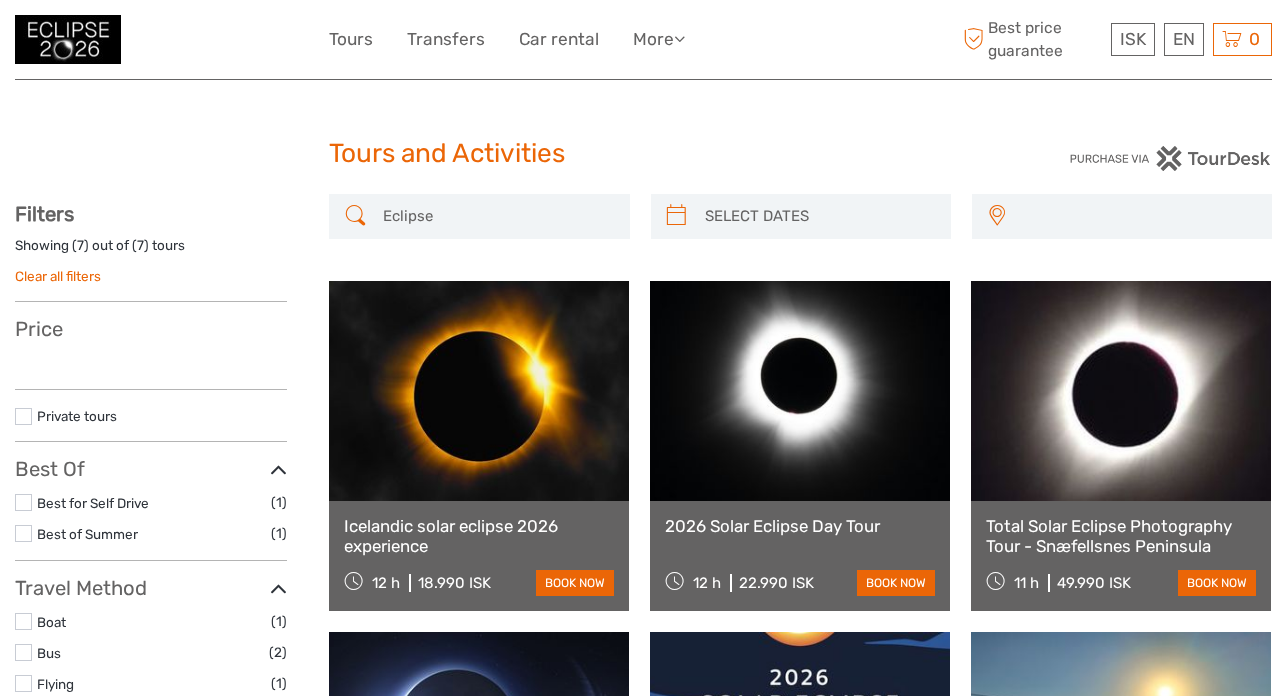 select 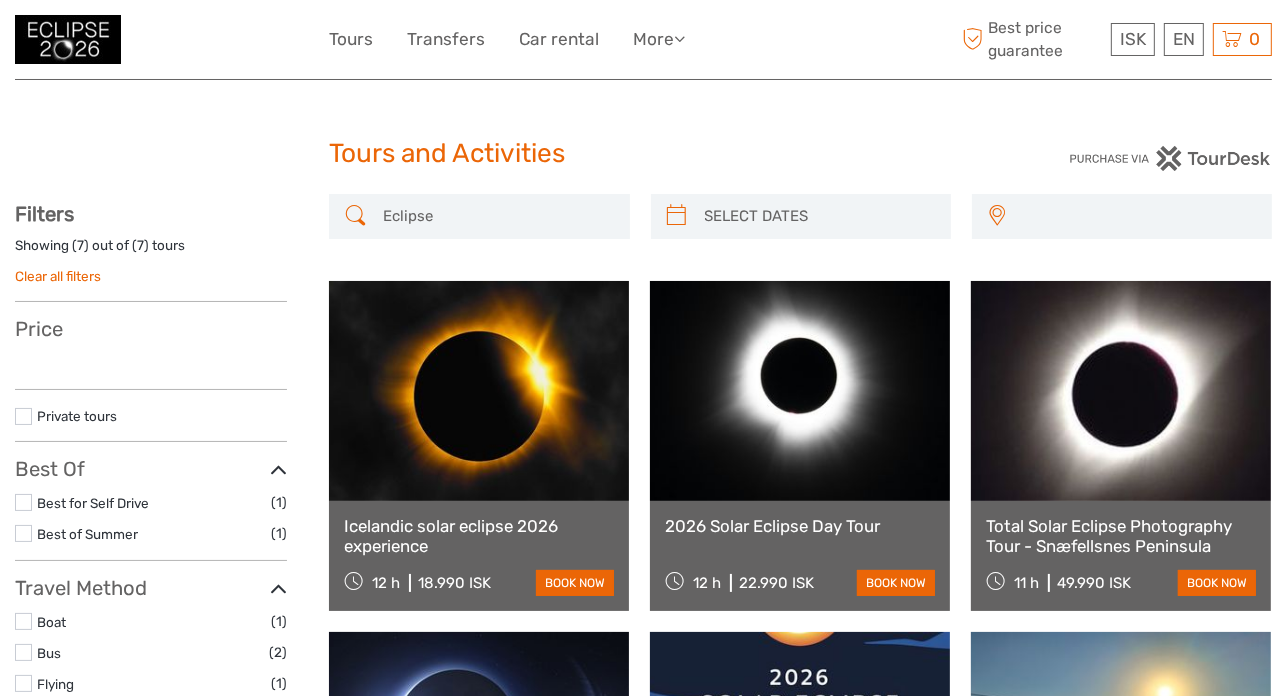 select 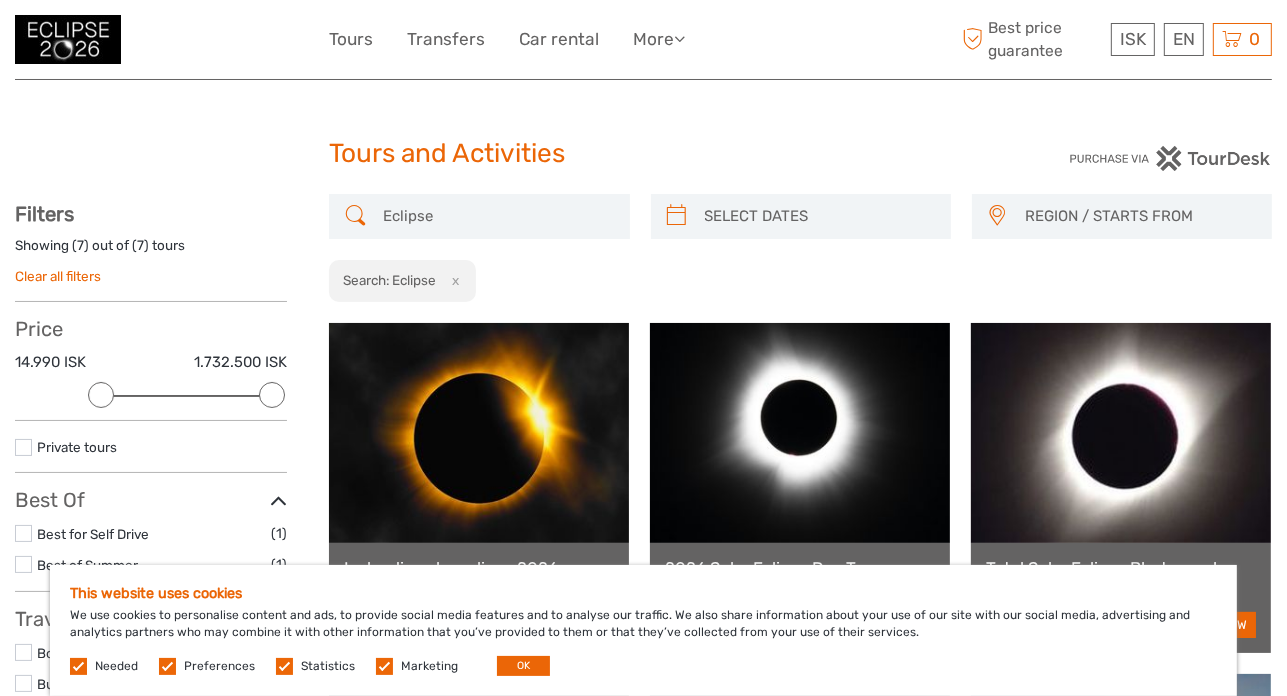 scroll, scrollTop: 0, scrollLeft: 0, axis: both 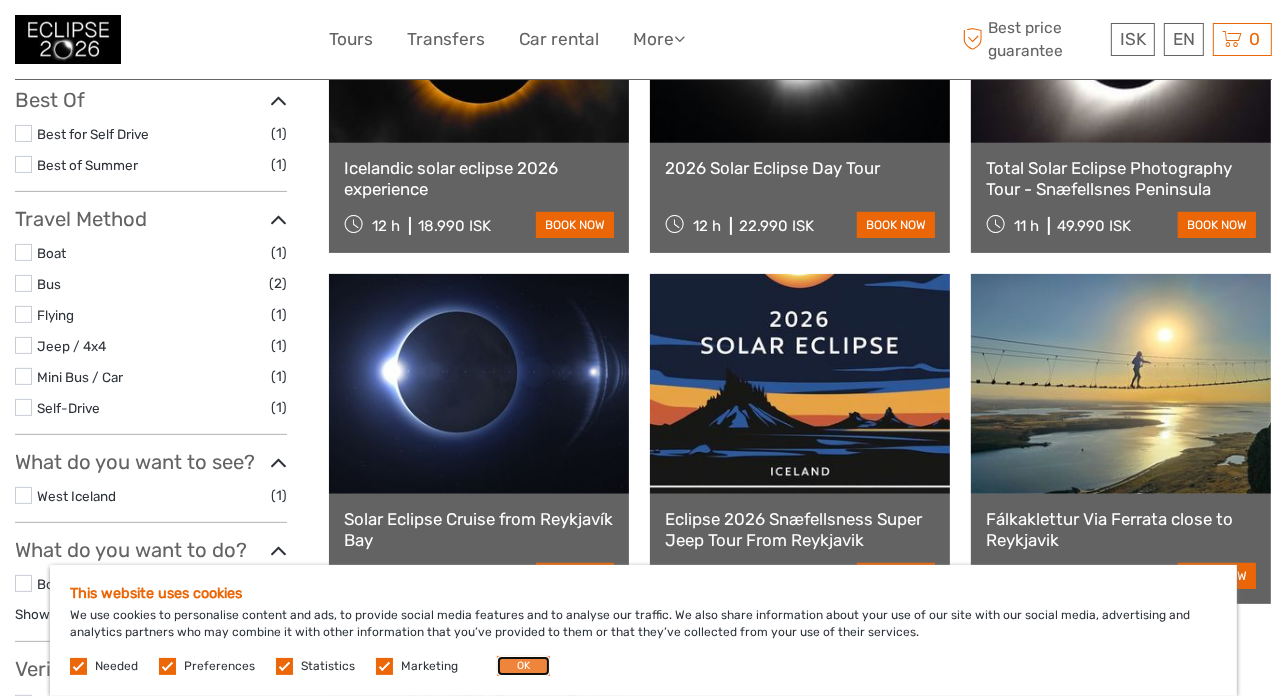 click on "OK" at bounding box center [523, 666] 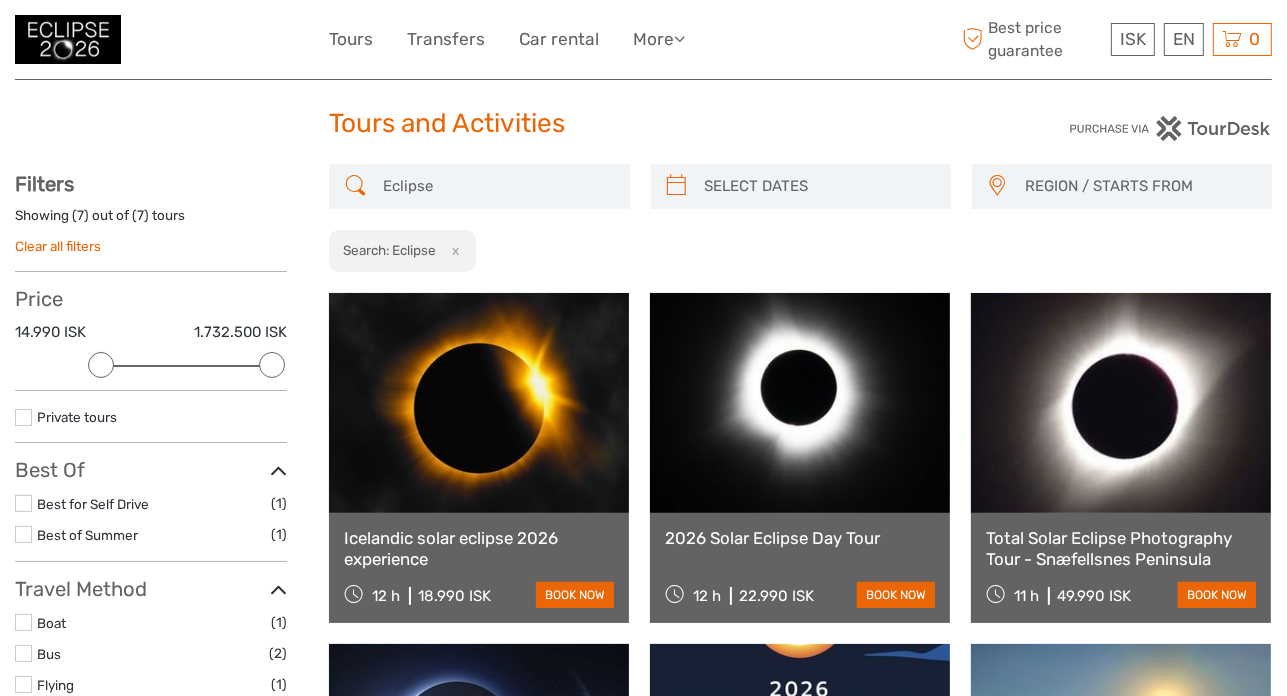 scroll, scrollTop: 0, scrollLeft: 0, axis: both 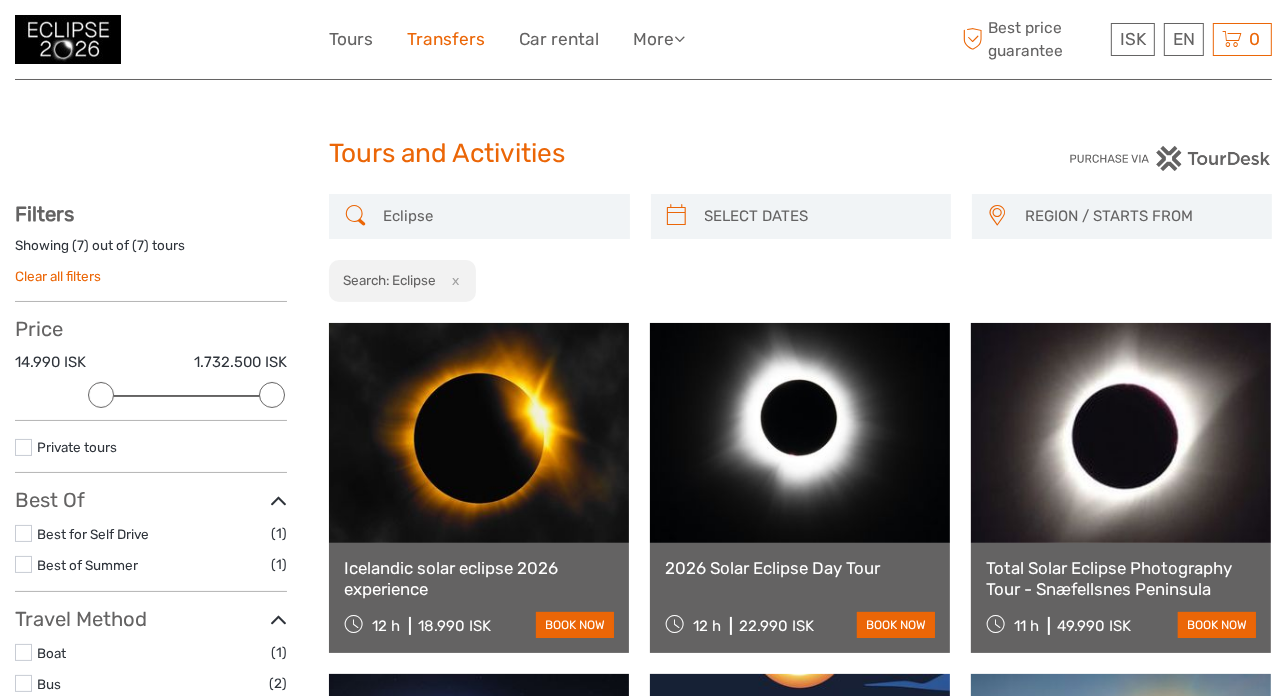 click on "Transfers" at bounding box center [446, 39] 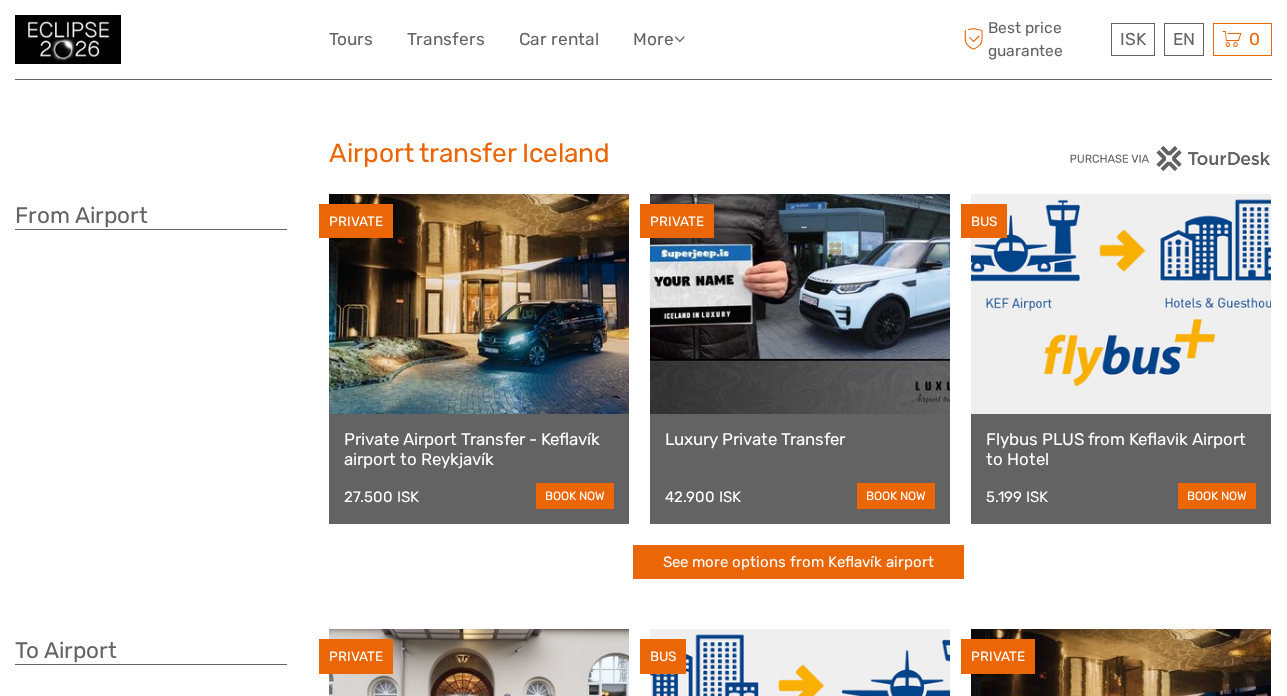 scroll, scrollTop: 0, scrollLeft: 0, axis: both 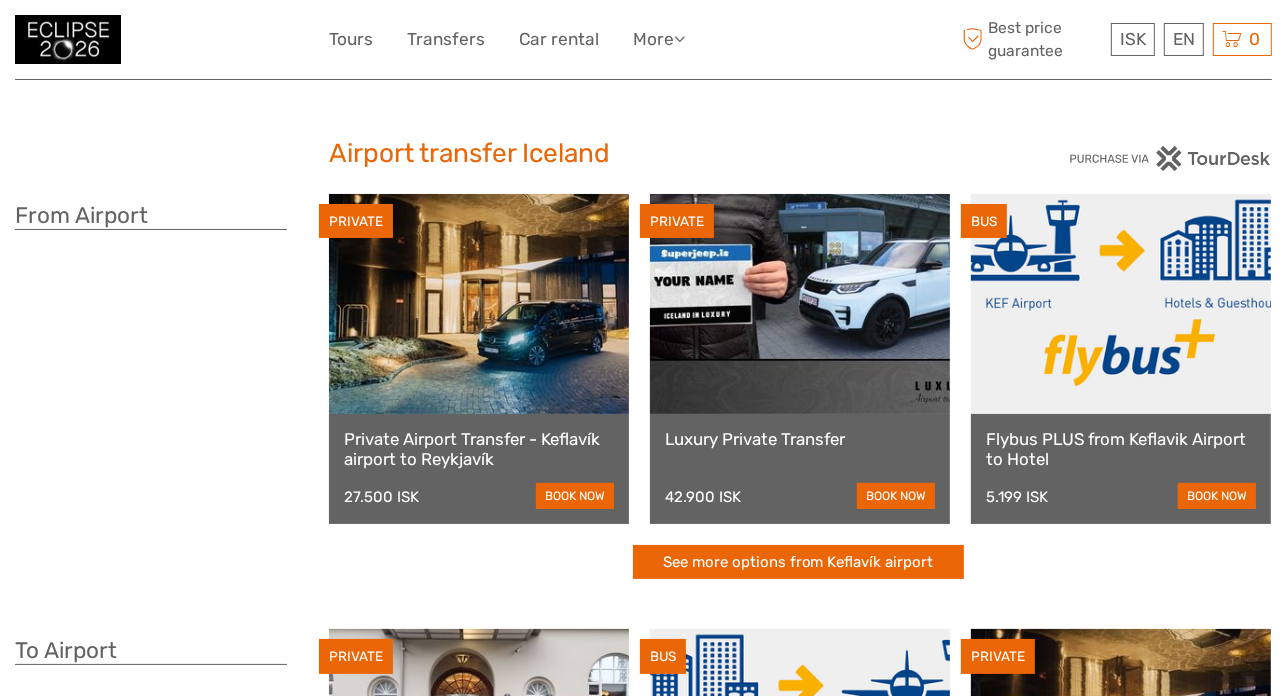 click on "Tours
Transfers
Car rental
More
Food & drink
Travel Articles
Food & drink
Travel Articles" at bounding box center (522, 39) 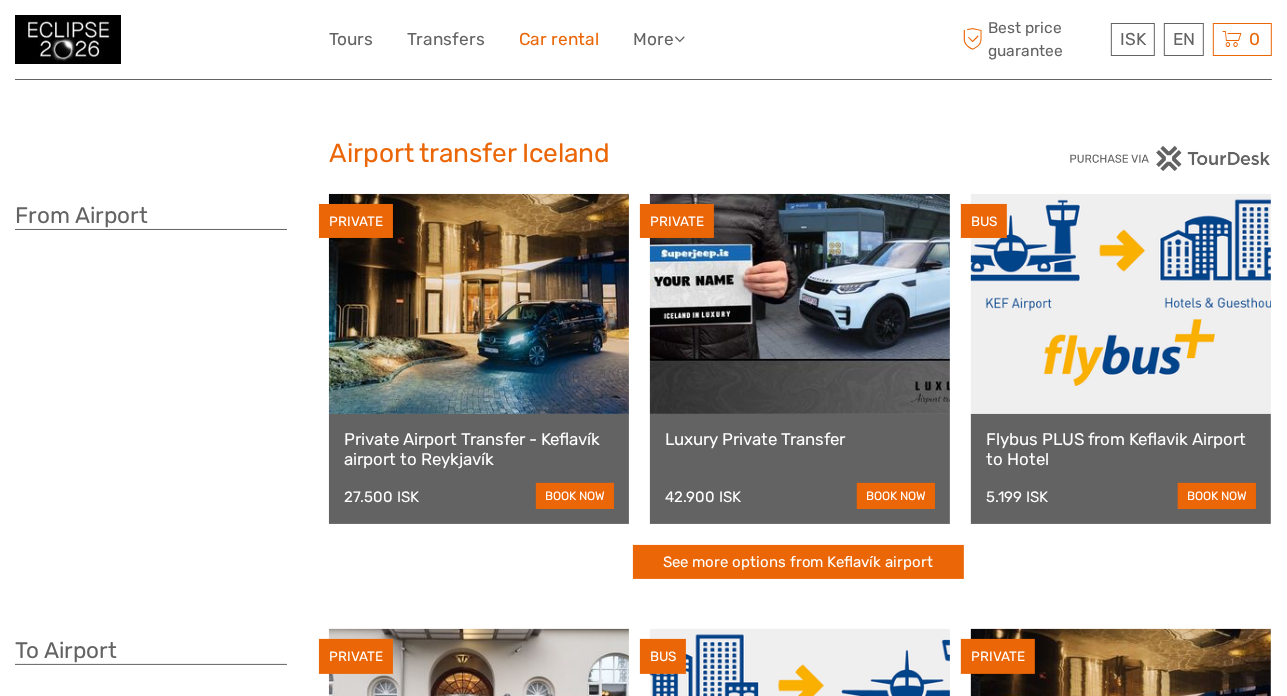click on "Car rental" at bounding box center (559, 39) 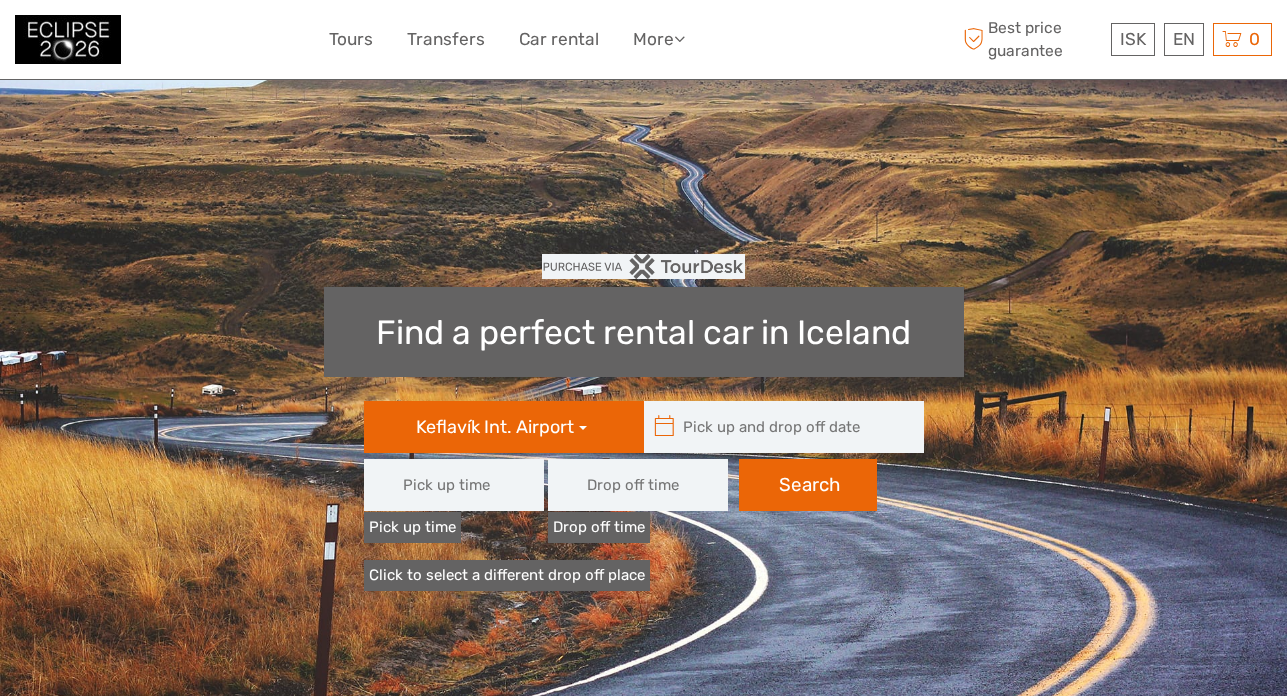 scroll, scrollTop: 0, scrollLeft: 0, axis: both 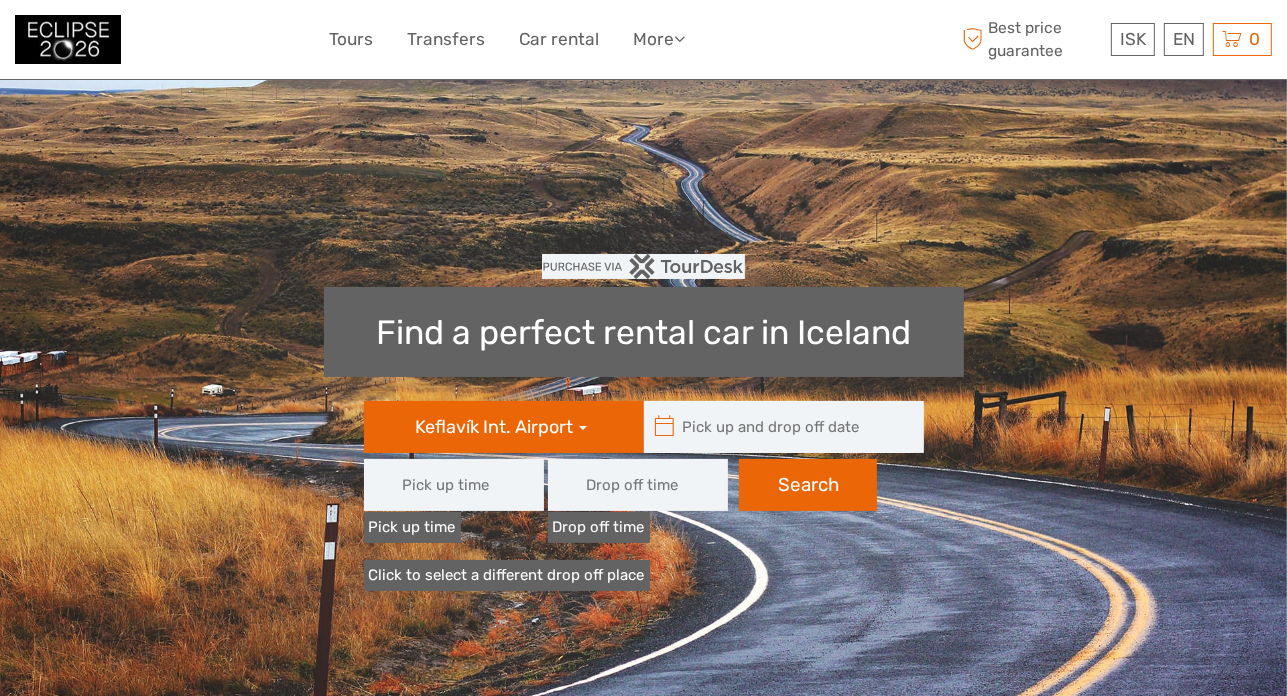 type 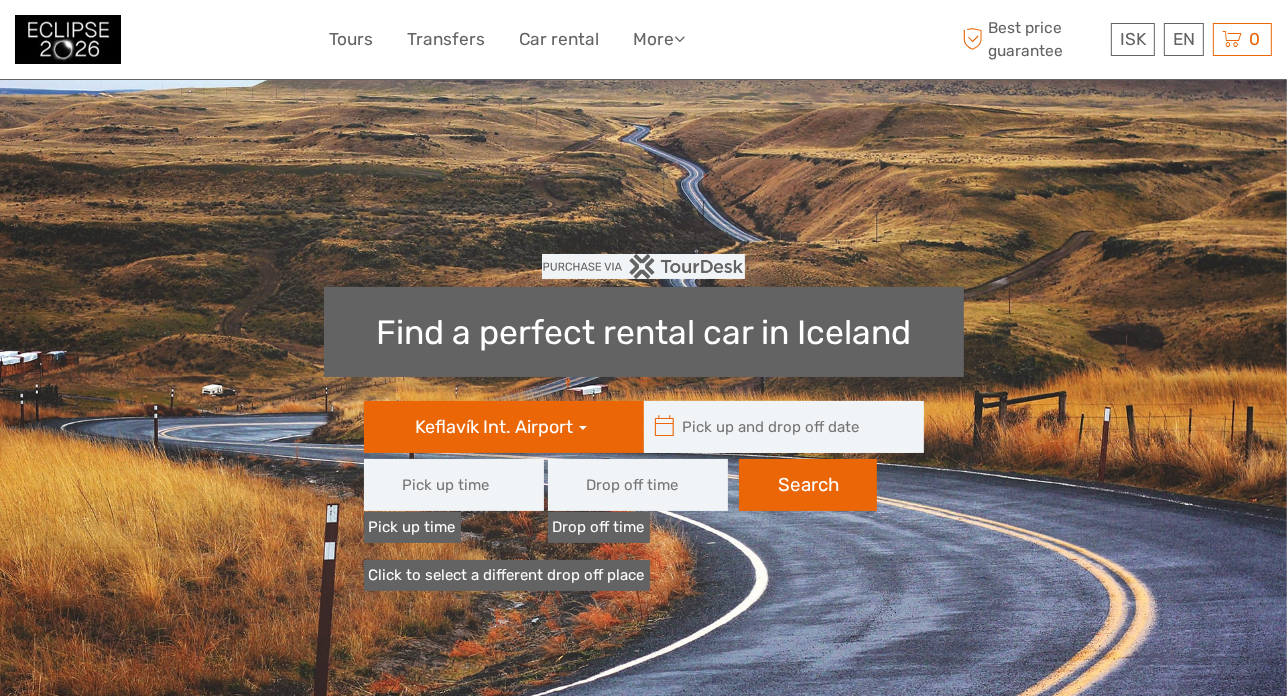 type on "08:00" 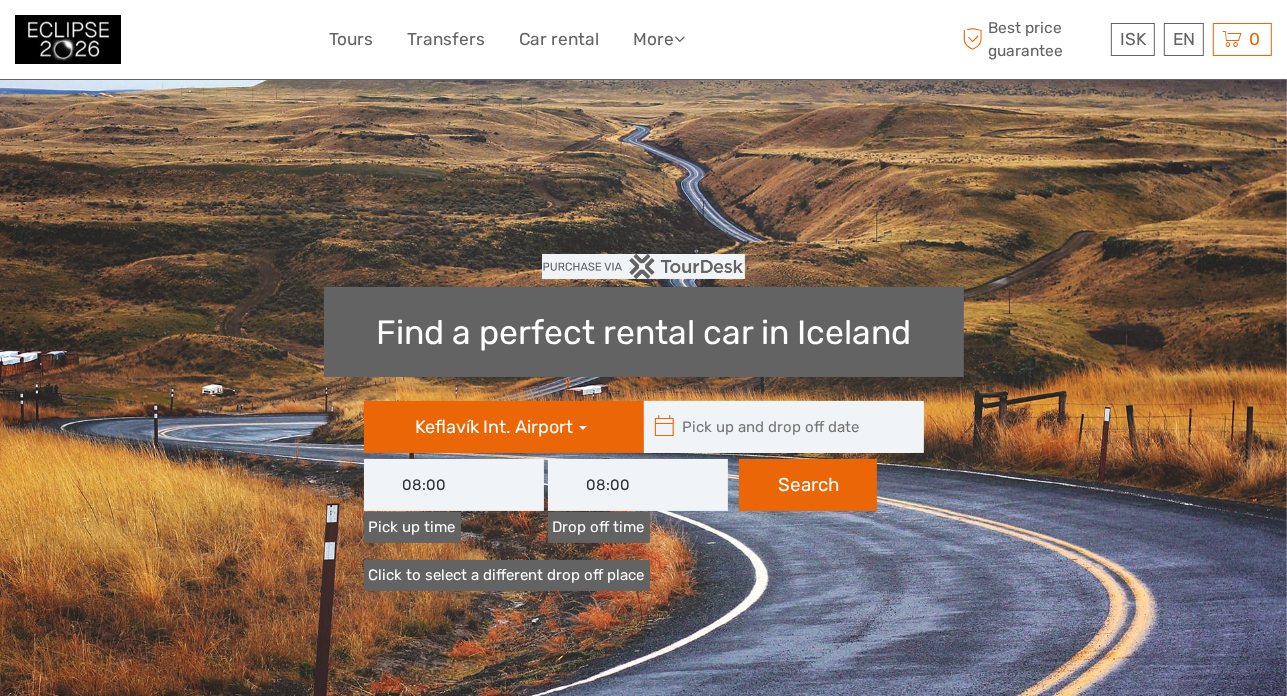 scroll, scrollTop: 0, scrollLeft: 0, axis: both 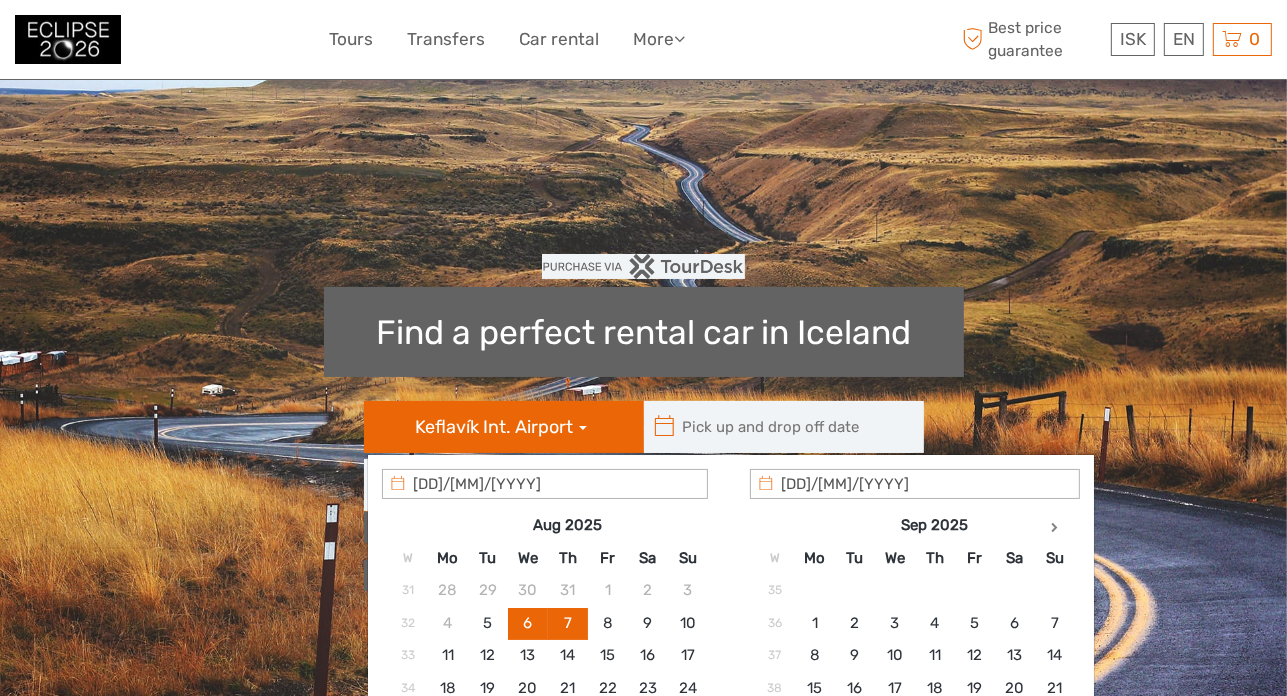 click at bounding box center [779, 427] 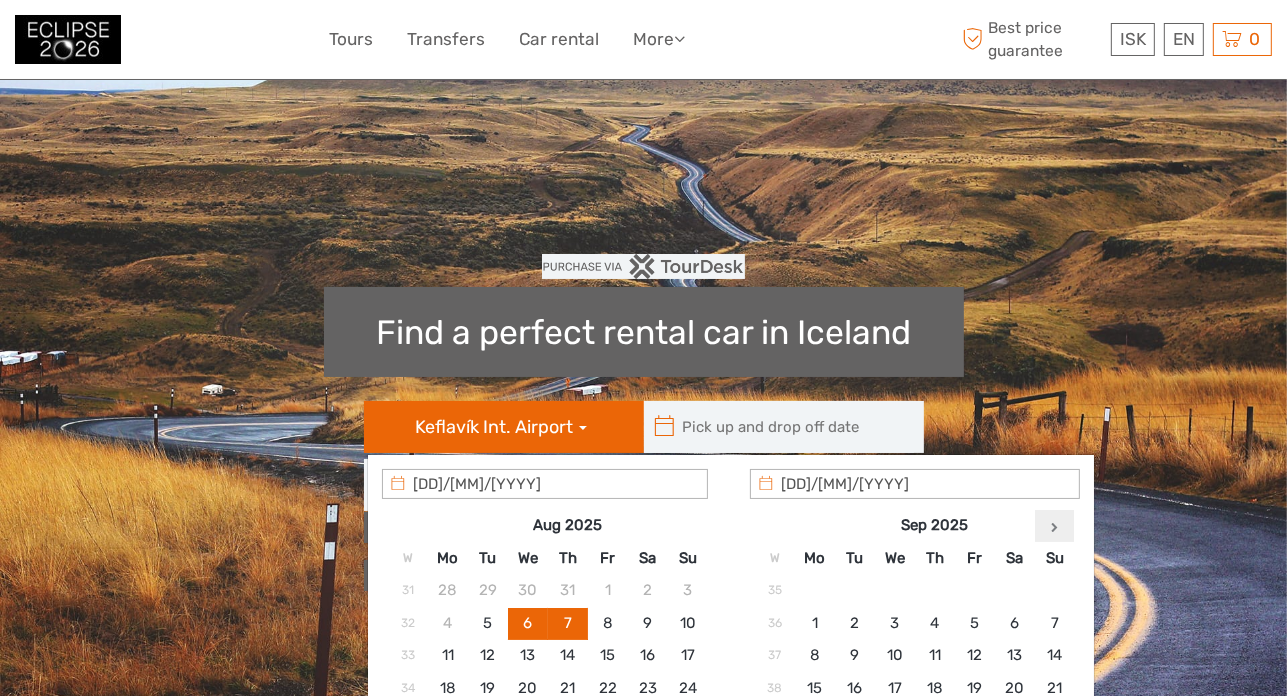 click at bounding box center (1055, 526) 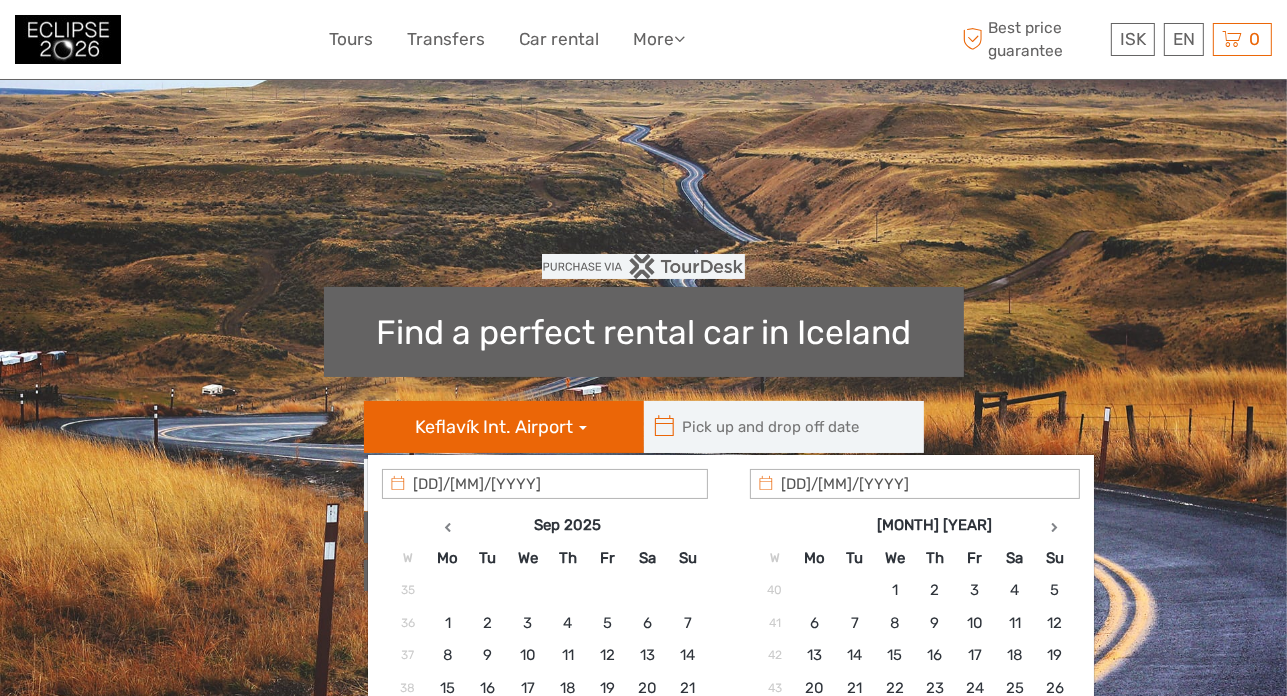 click at bounding box center (1055, 526) 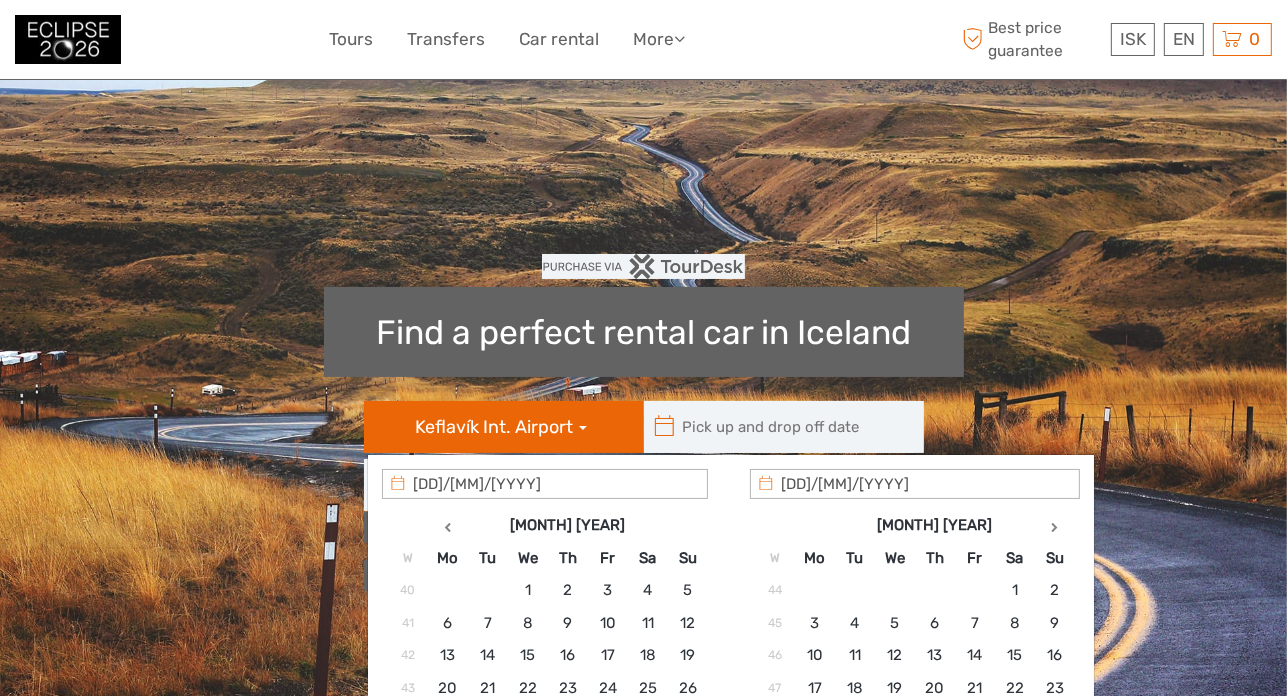 click at bounding box center [1055, 526] 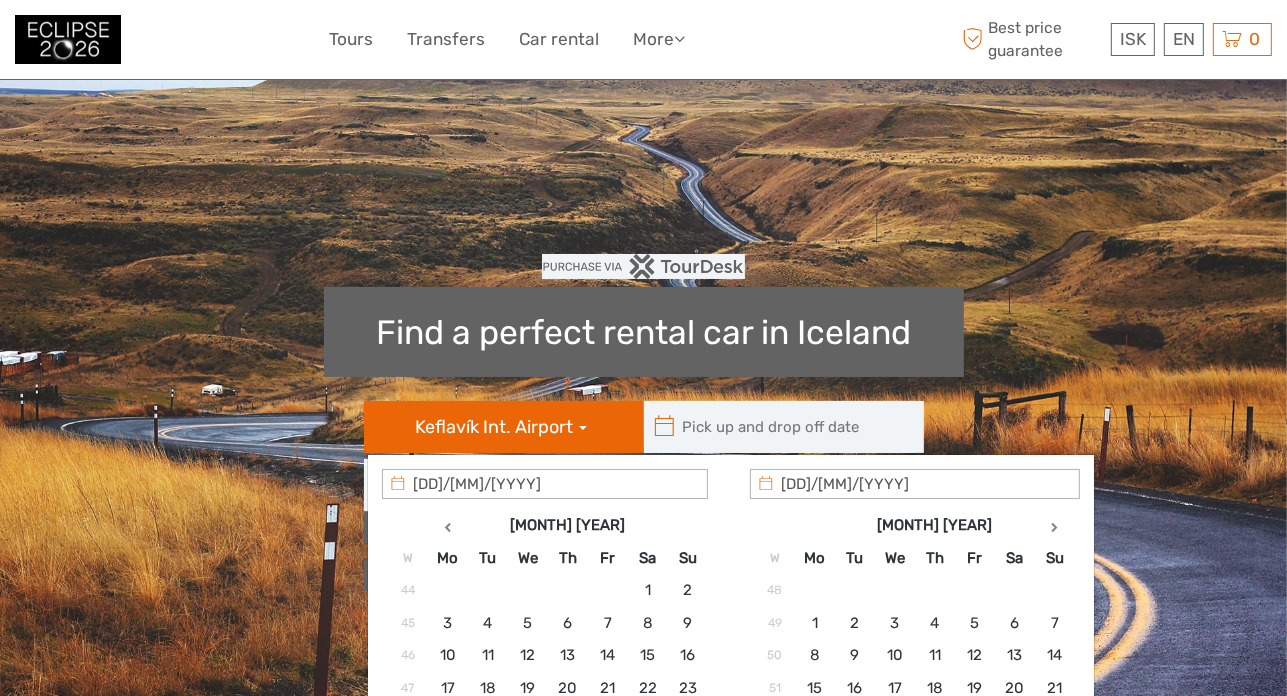 click at bounding box center (1055, 526) 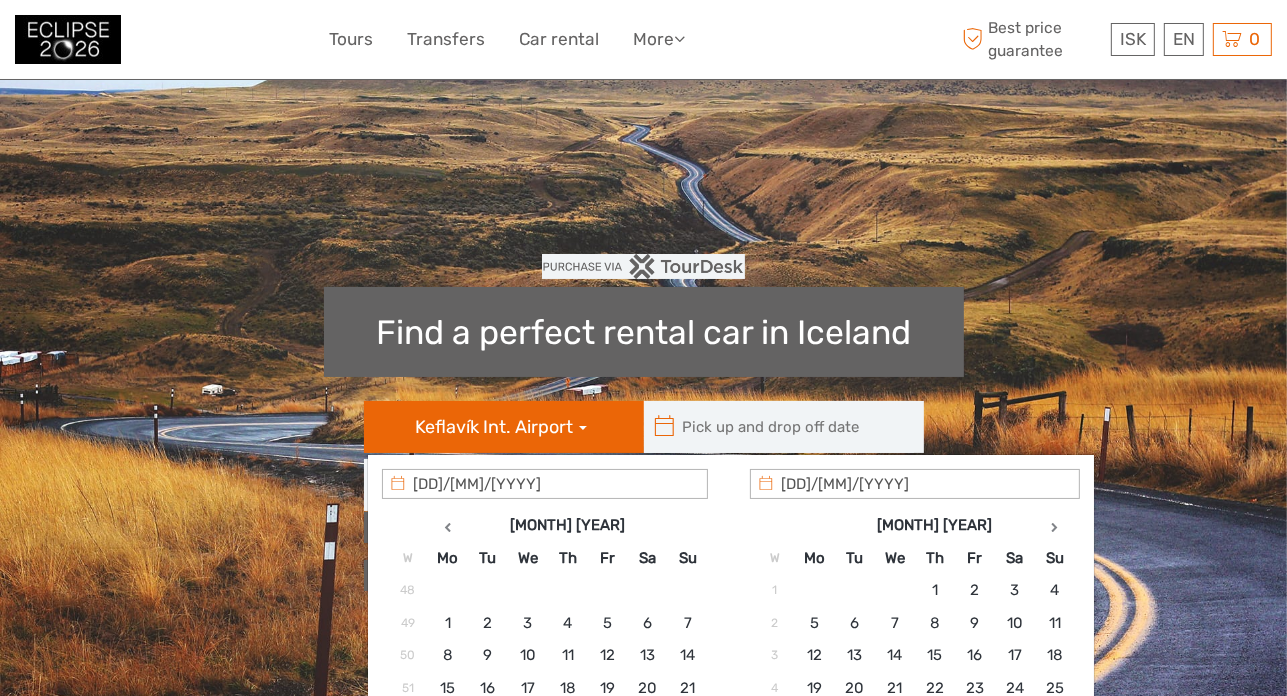 click at bounding box center [1055, 526] 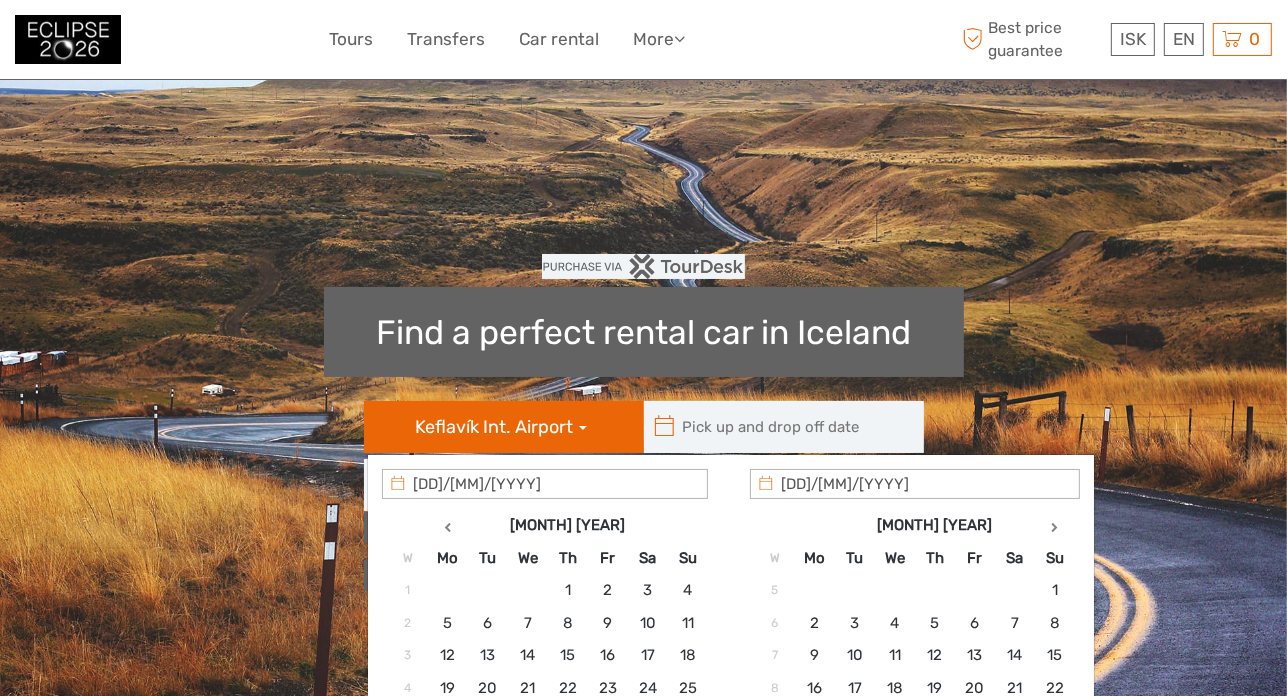 click at bounding box center [1055, 526] 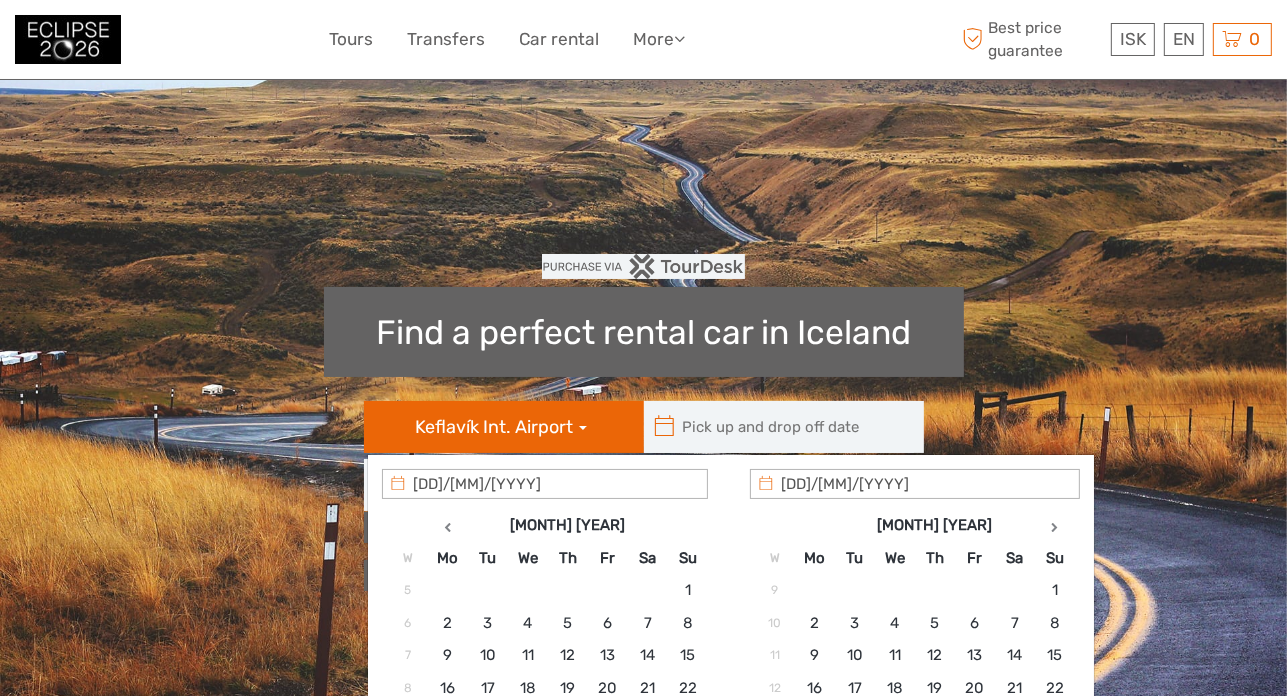 click at bounding box center [1055, 526] 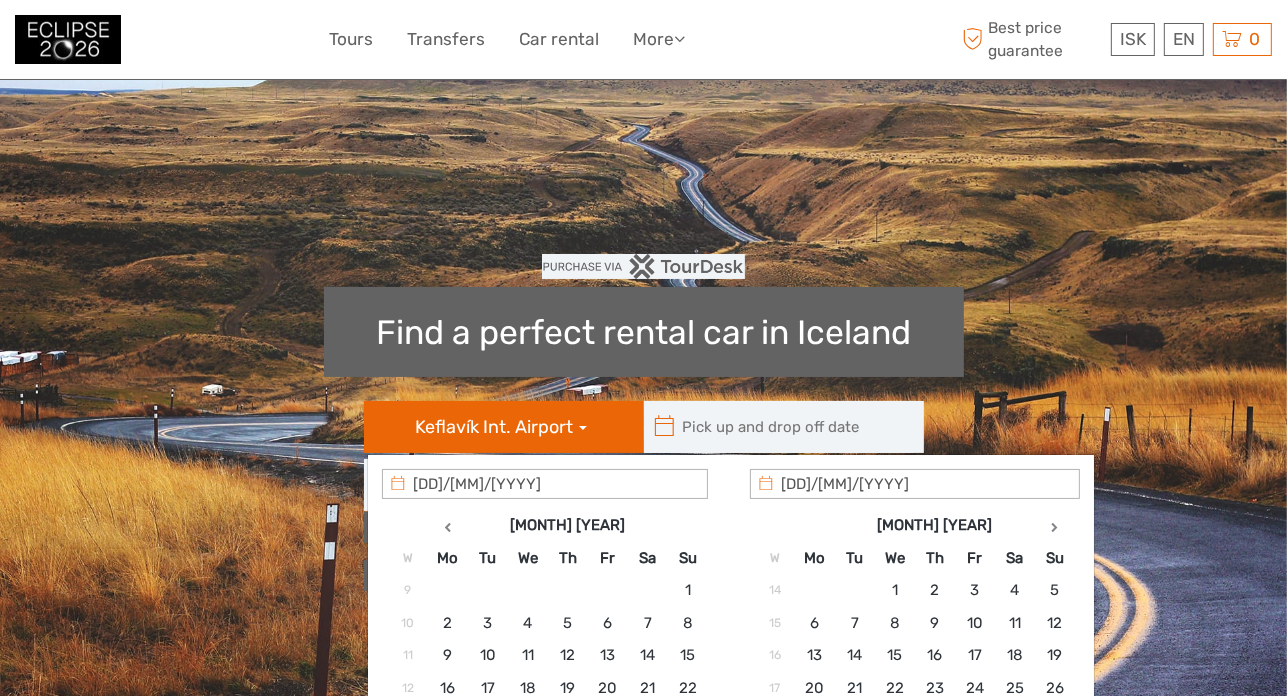 click at bounding box center [1055, 526] 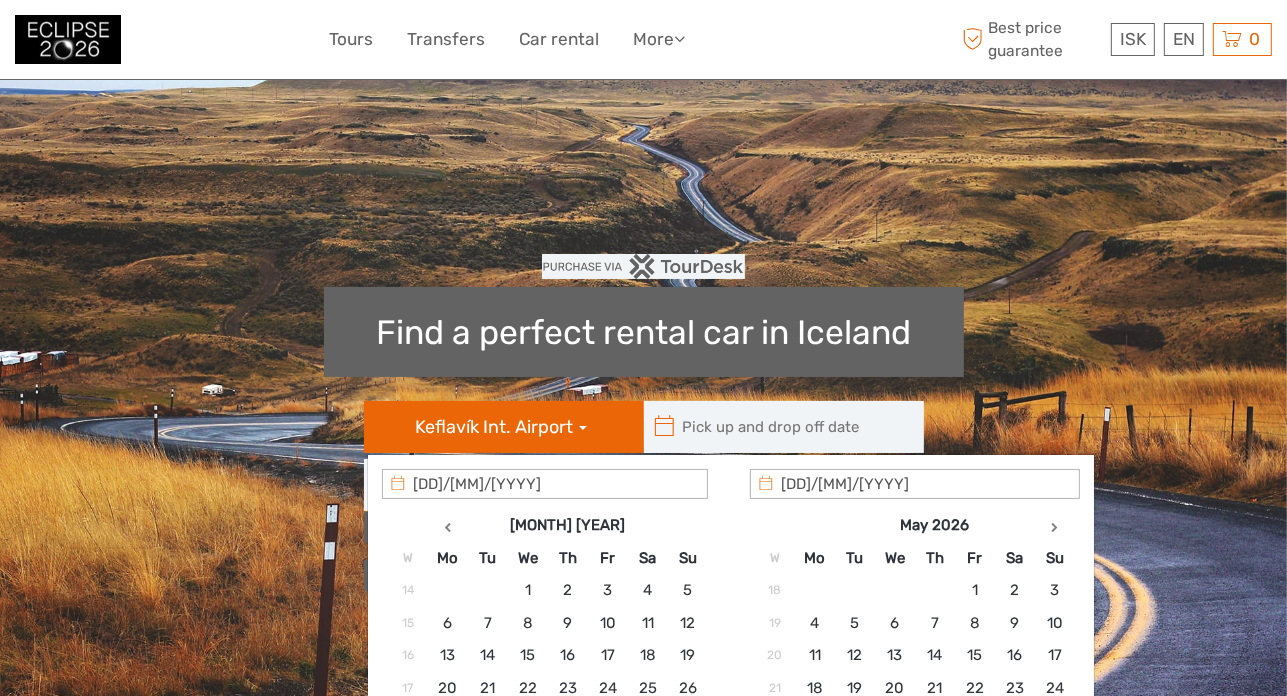 click at bounding box center [1055, 526] 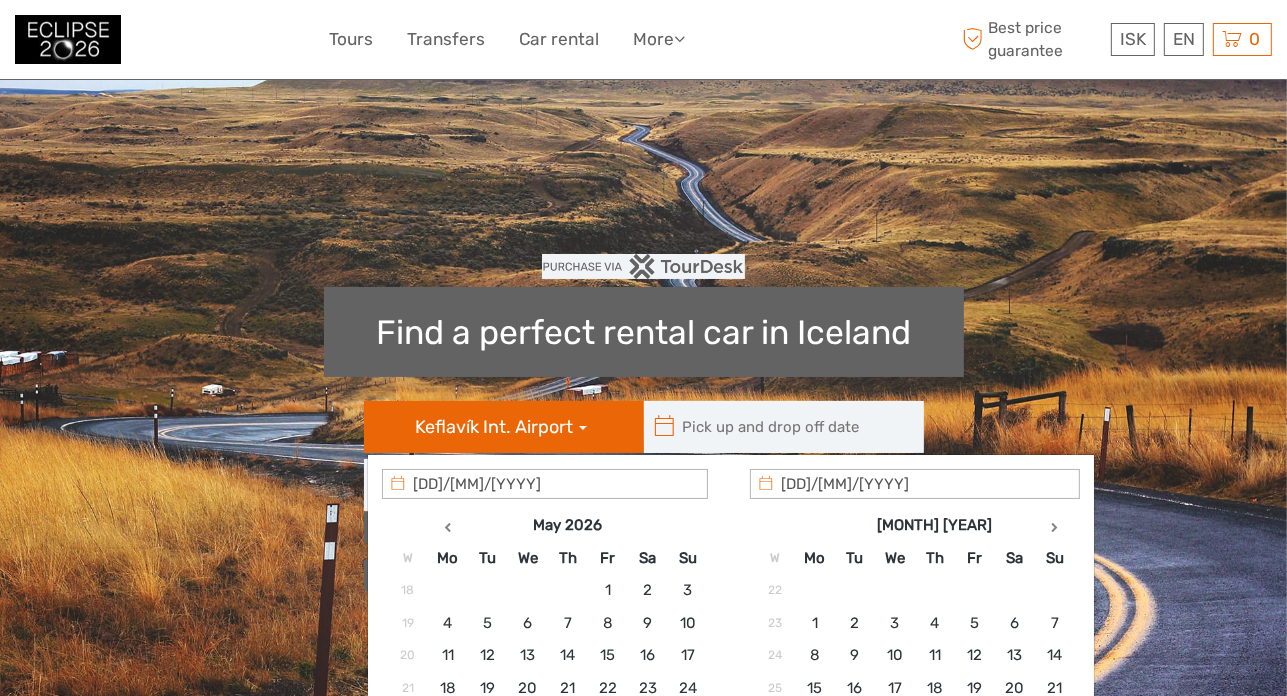 click at bounding box center [1055, 526] 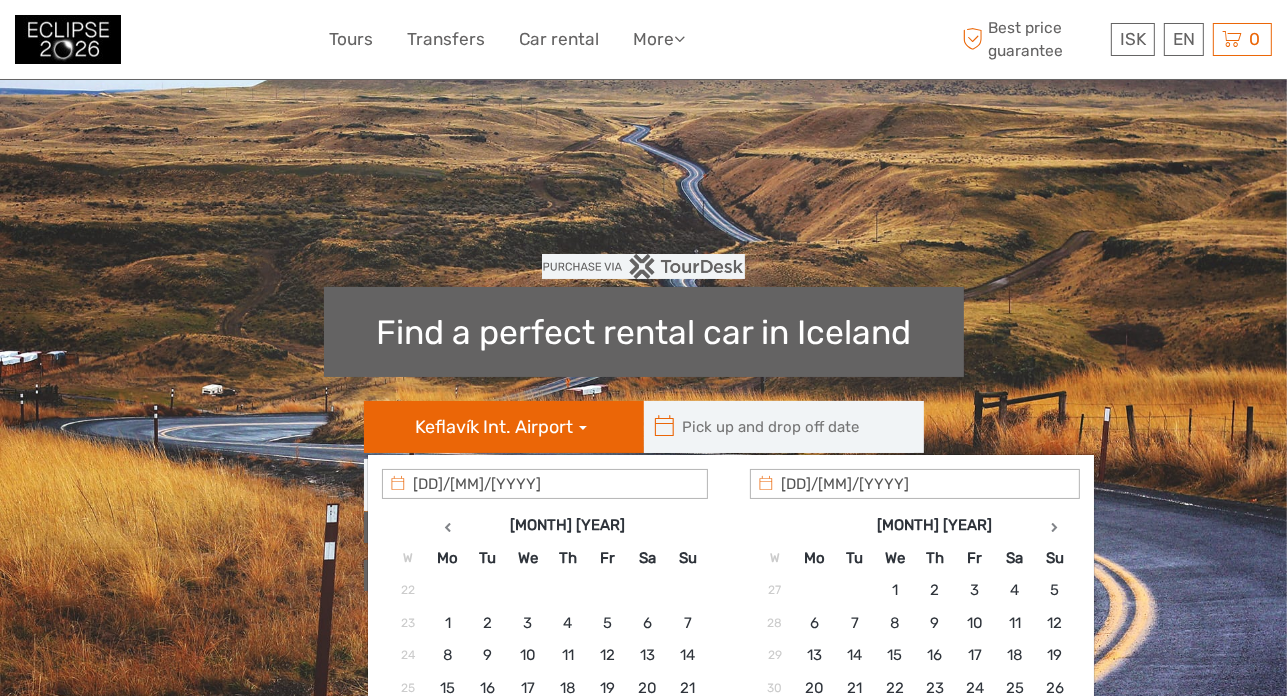 click at bounding box center (1055, 526) 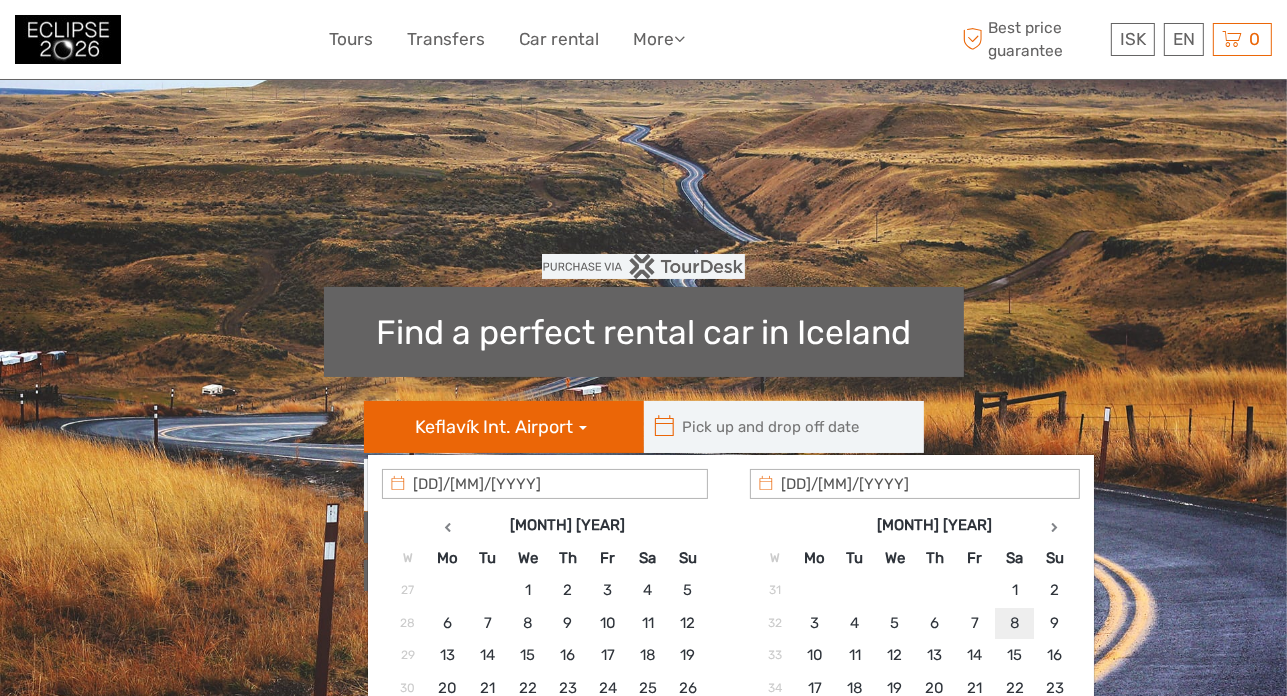 type on "08/08/2026" 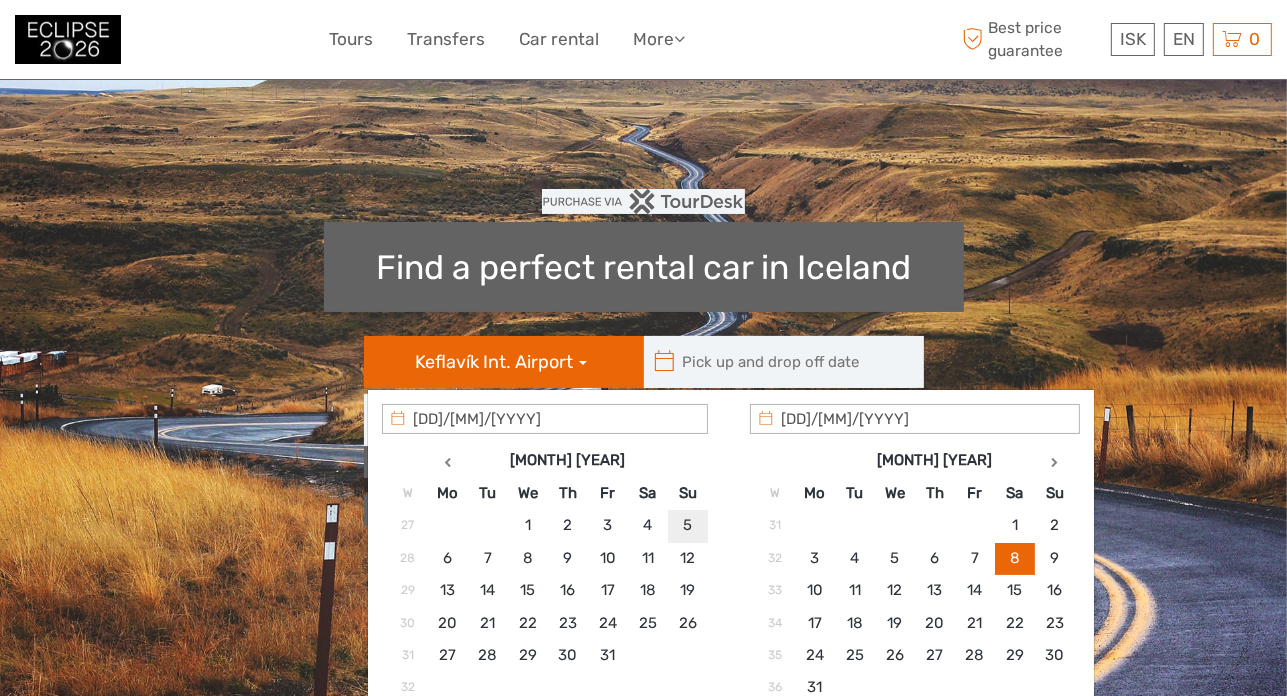 scroll, scrollTop: 100, scrollLeft: 0, axis: vertical 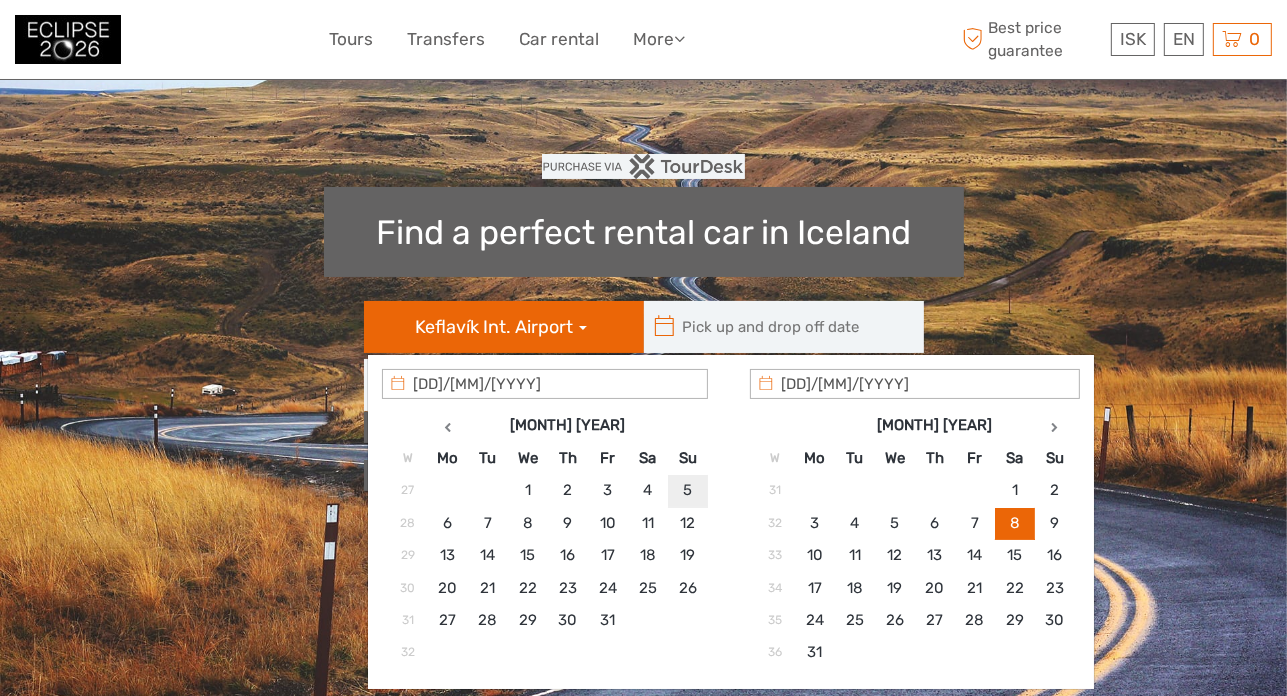 click on "05/07/2026" at bounding box center [915, 384] 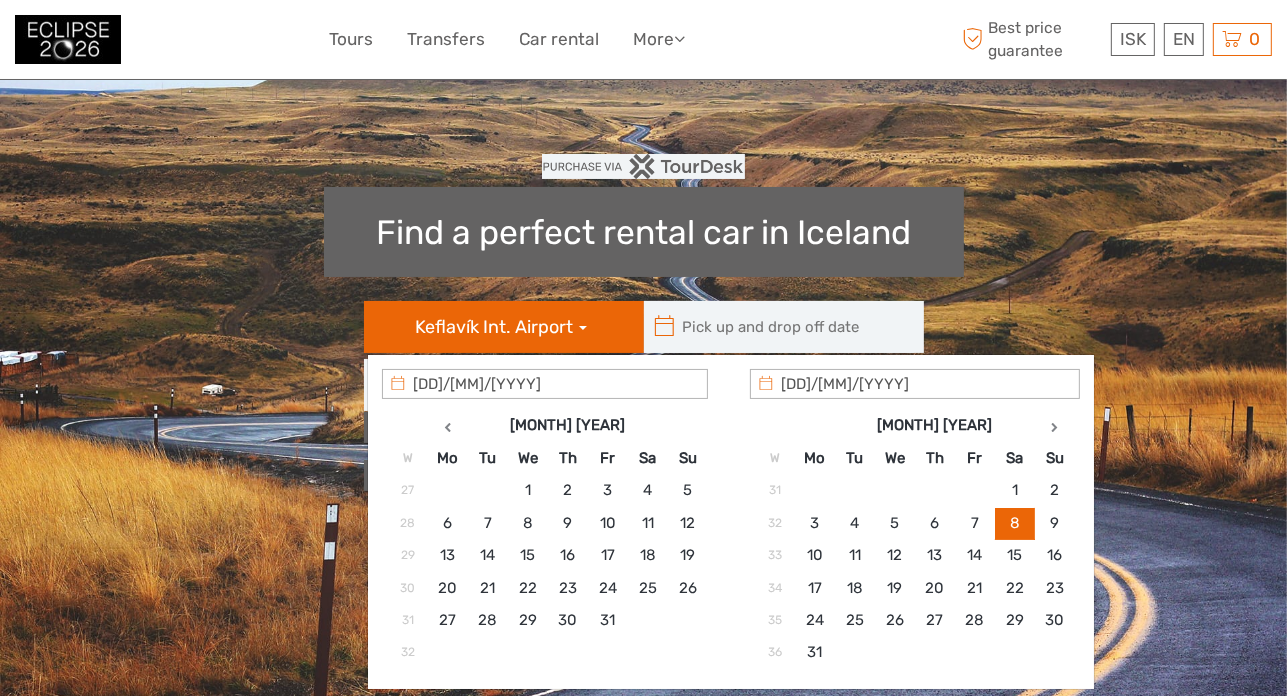 type on "08/08/2026" 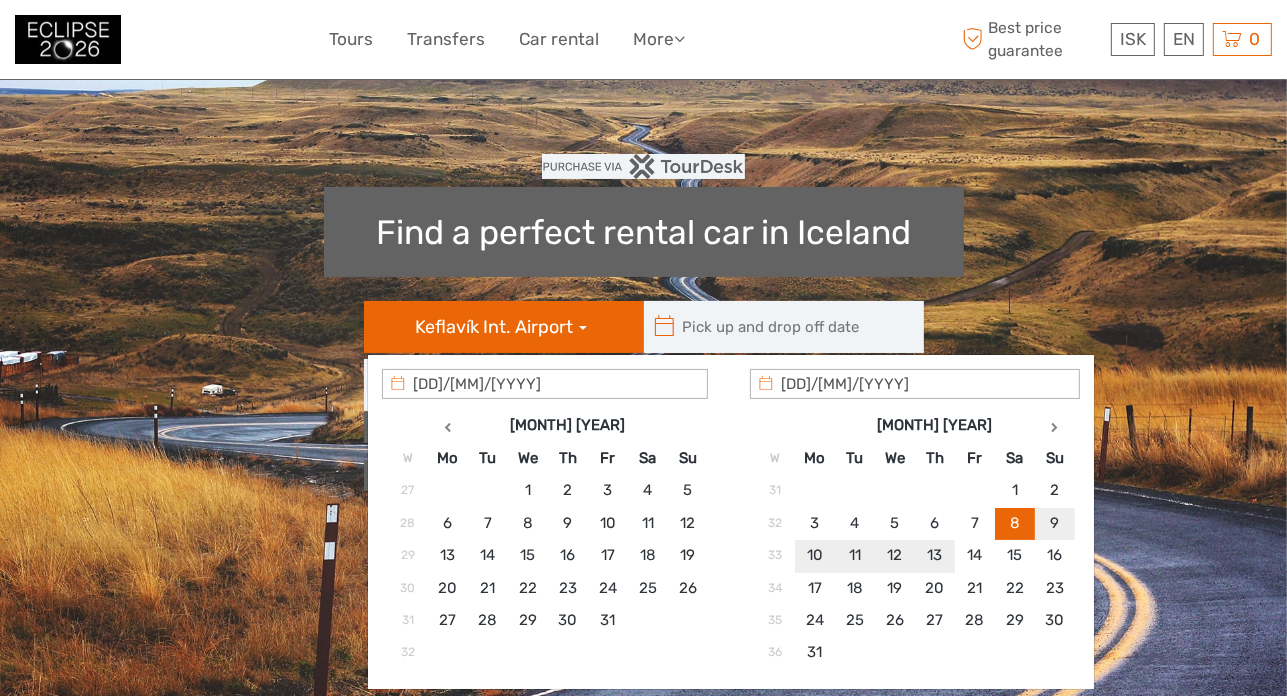 type on "08/08/2026  -  13/08/2026" 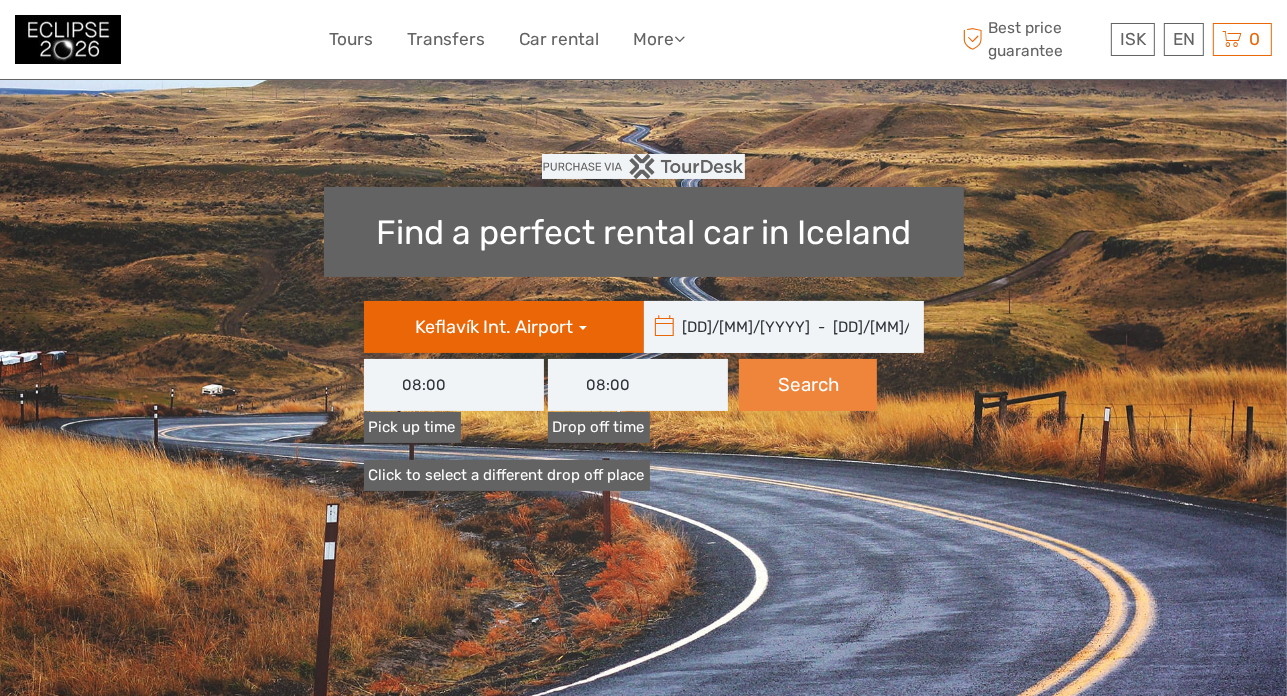 click on "Search" at bounding box center (808, 385) 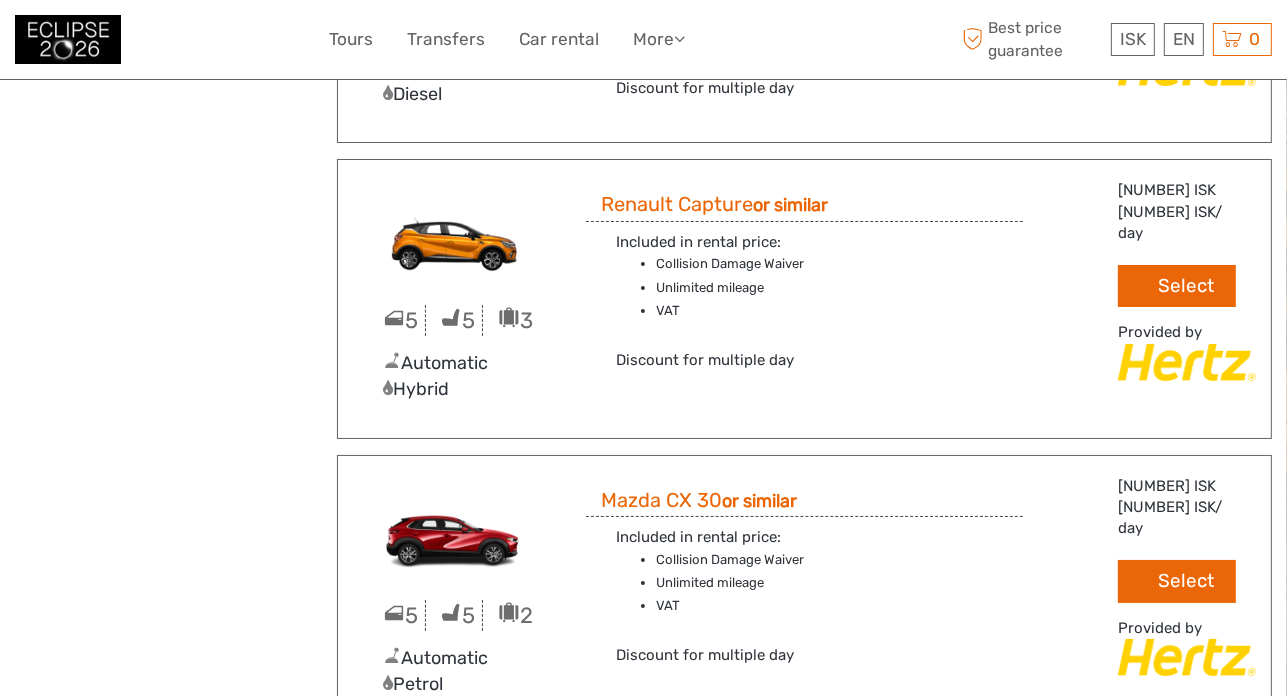 scroll, scrollTop: 6900, scrollLeft: 0, axis: vertical 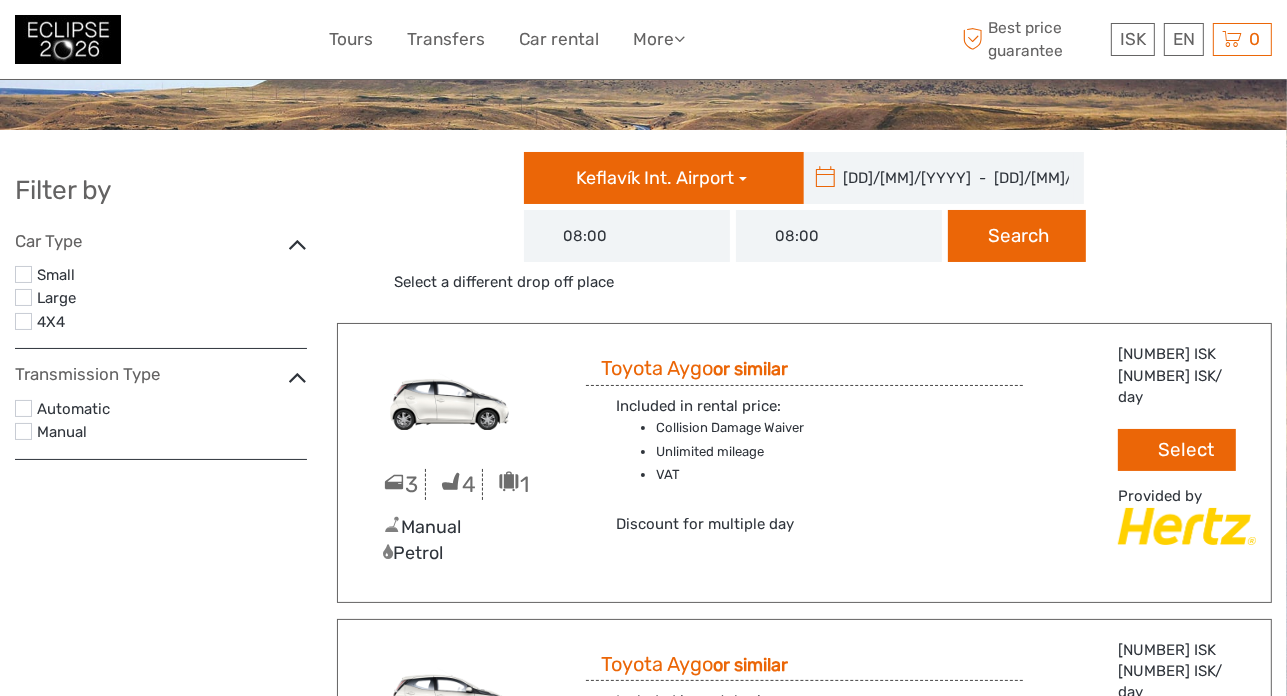 click at bounding box center (23, 297) 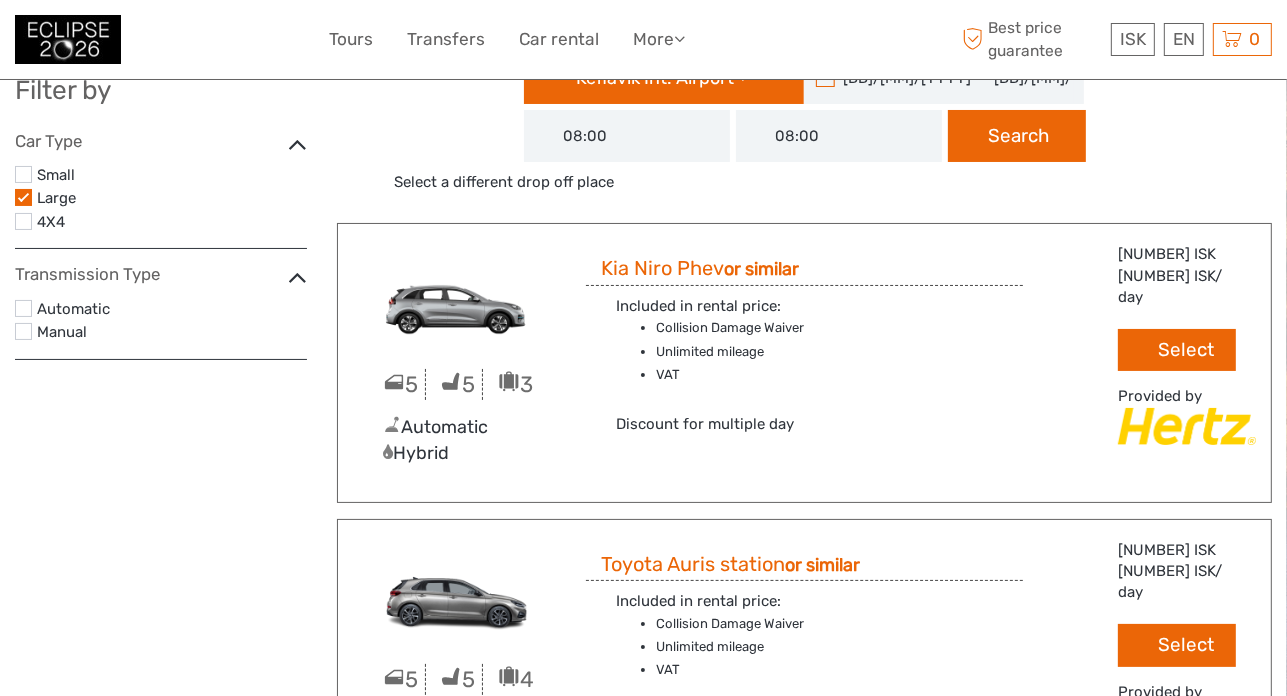 scroll, scrollTop: 0, scrollLeft: 0, axis: both 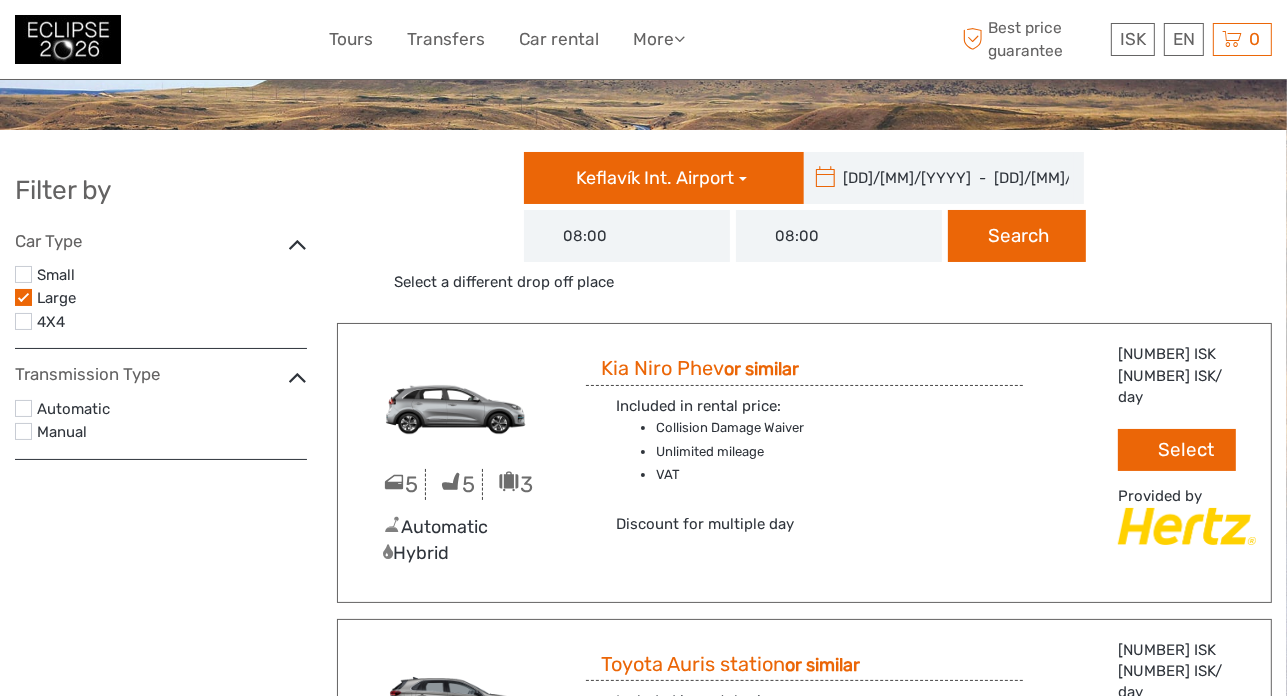 click on "4X4" at bounding box center [172, 323] 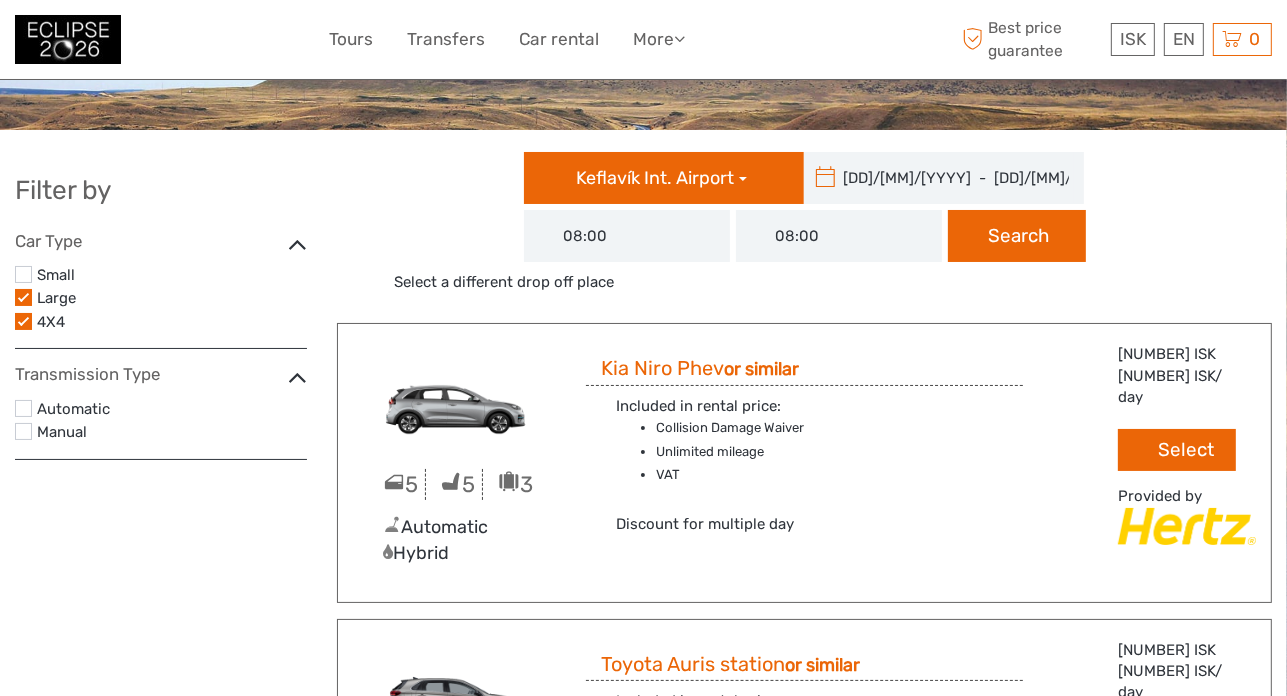 click at bounding box center (23, 297) 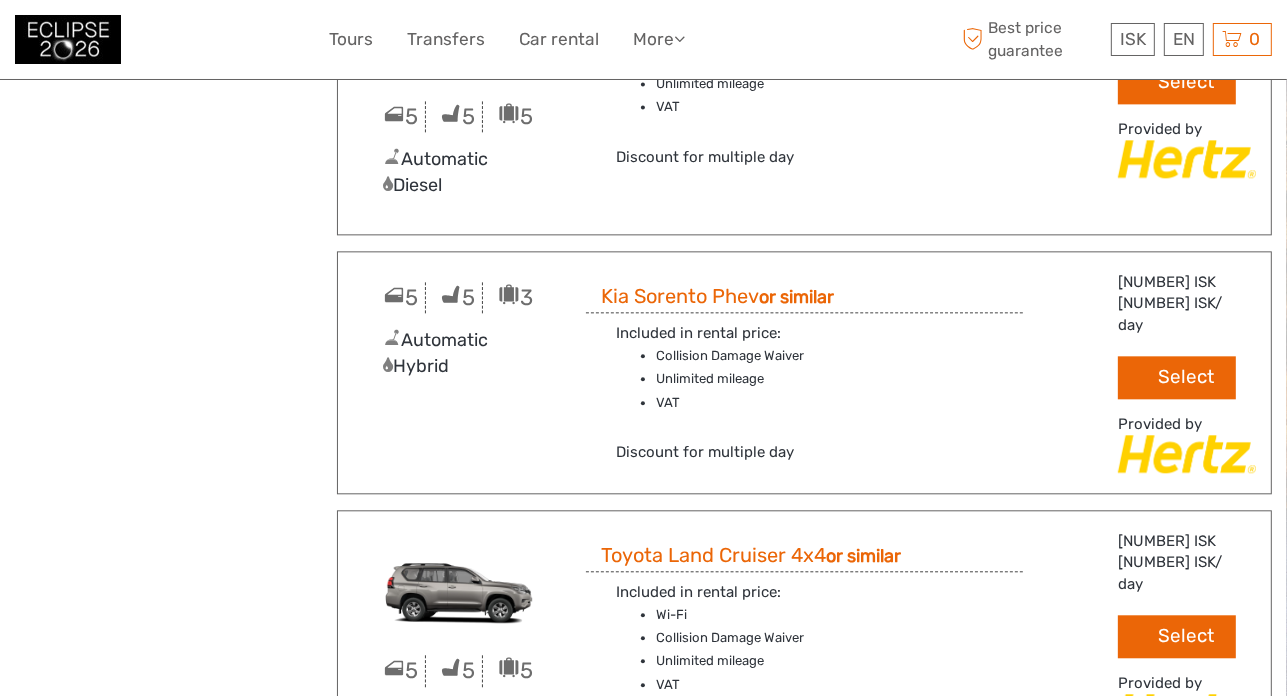 scroll, scrollTop: 4300, scrollLeft: 0, axis: vertical 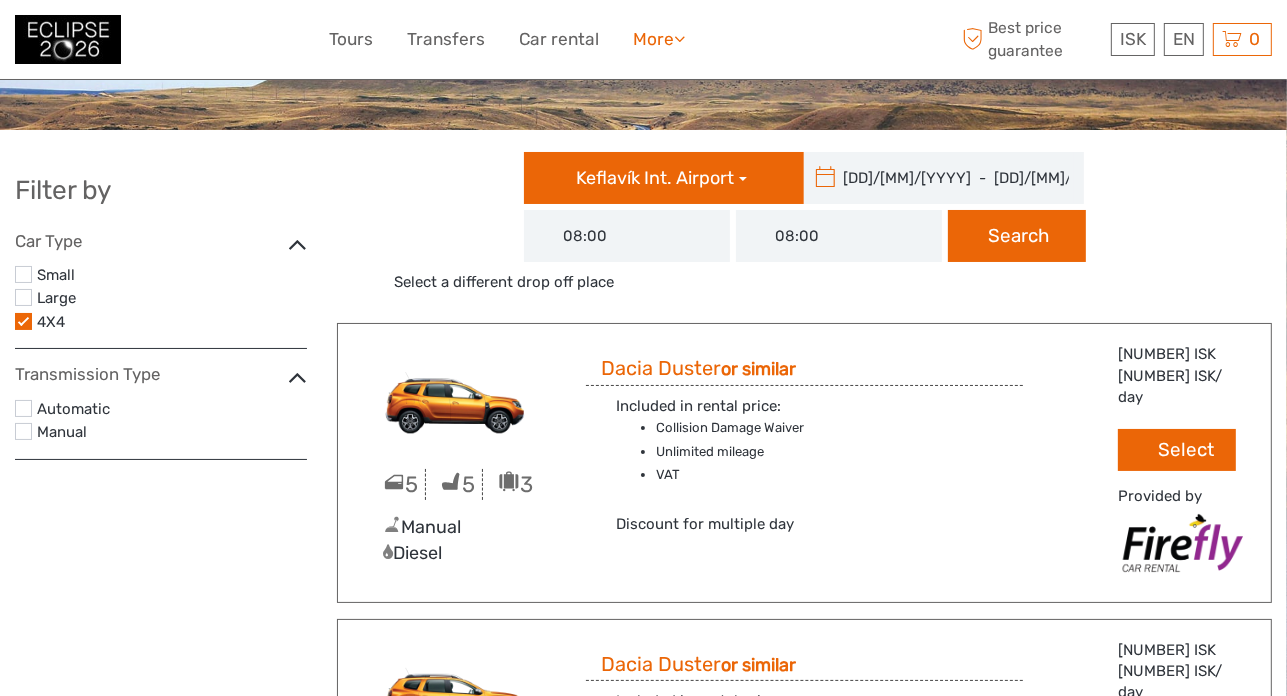 click at bounding box center (679, 38) 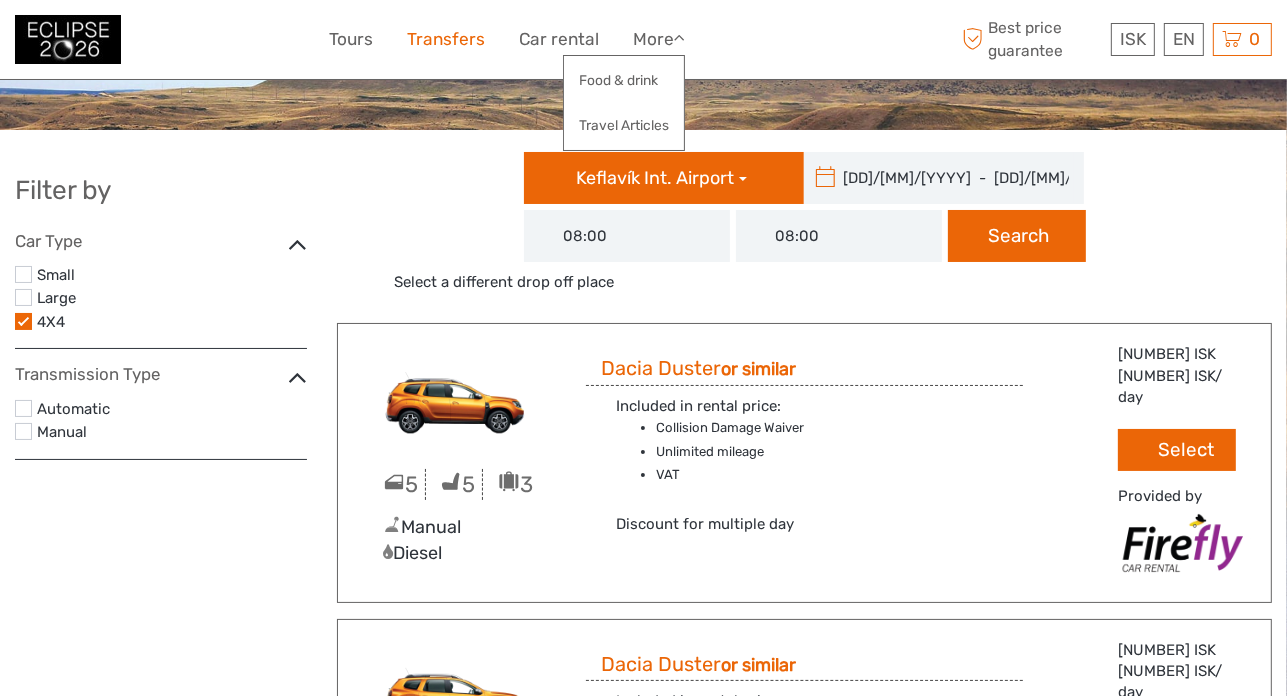 click on "Transfers" at bounding box center [446, 39] 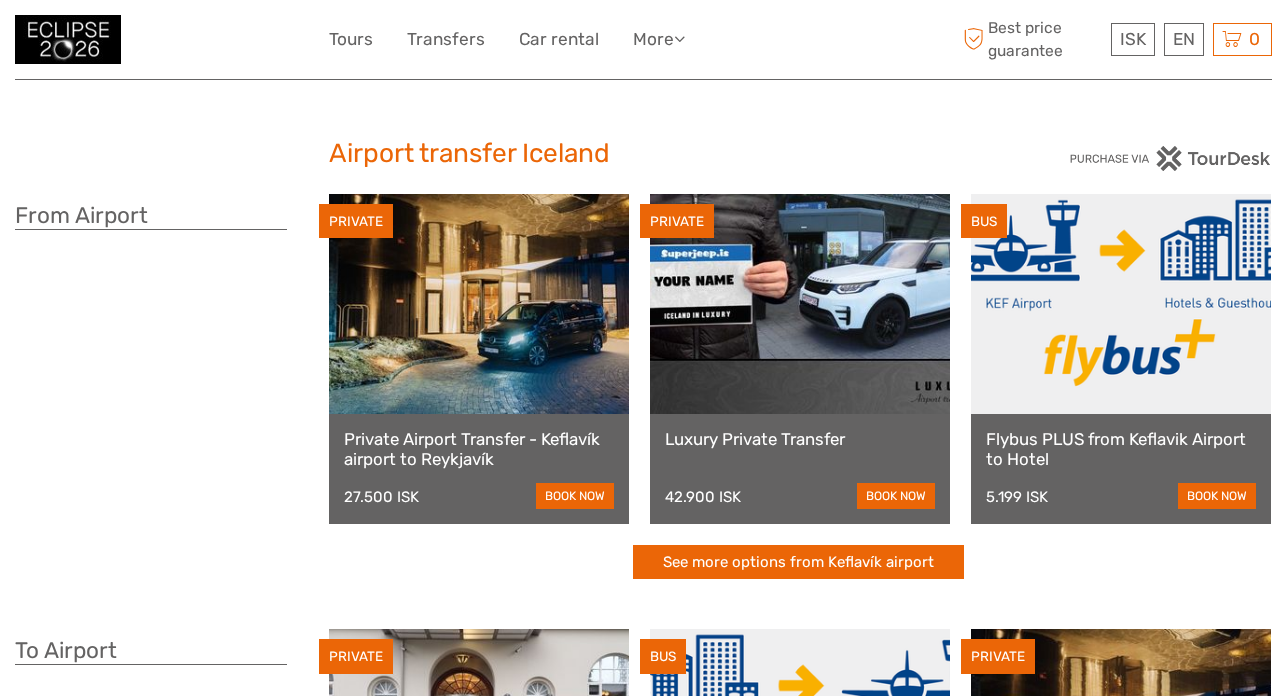 scroll, scrollTop: 0, scrollLeft: 0, axis: both 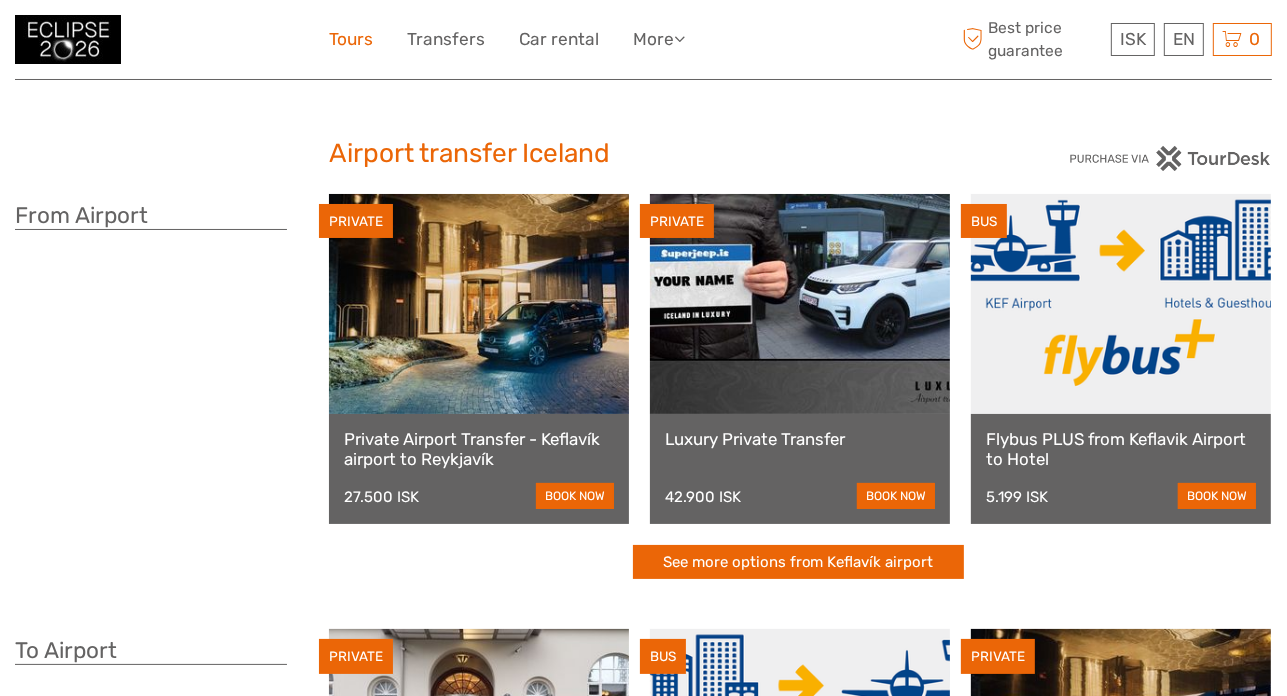 click on "Tours" at bounding box center [351, 39] 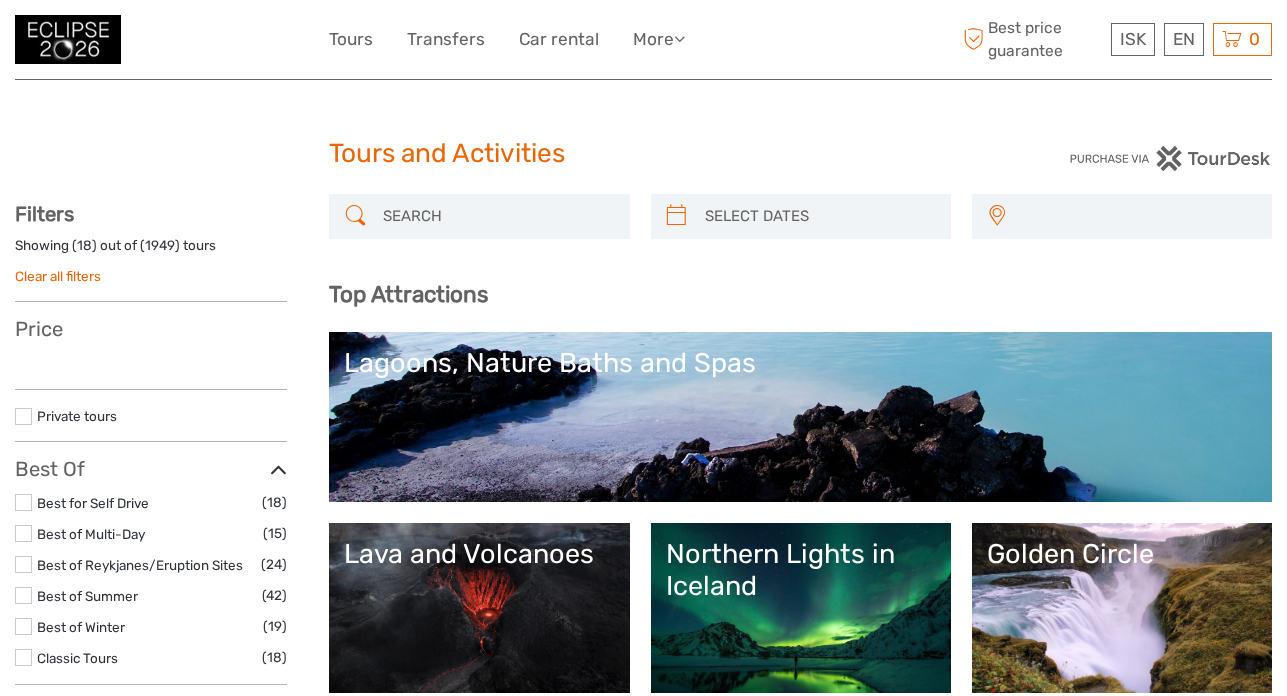 select 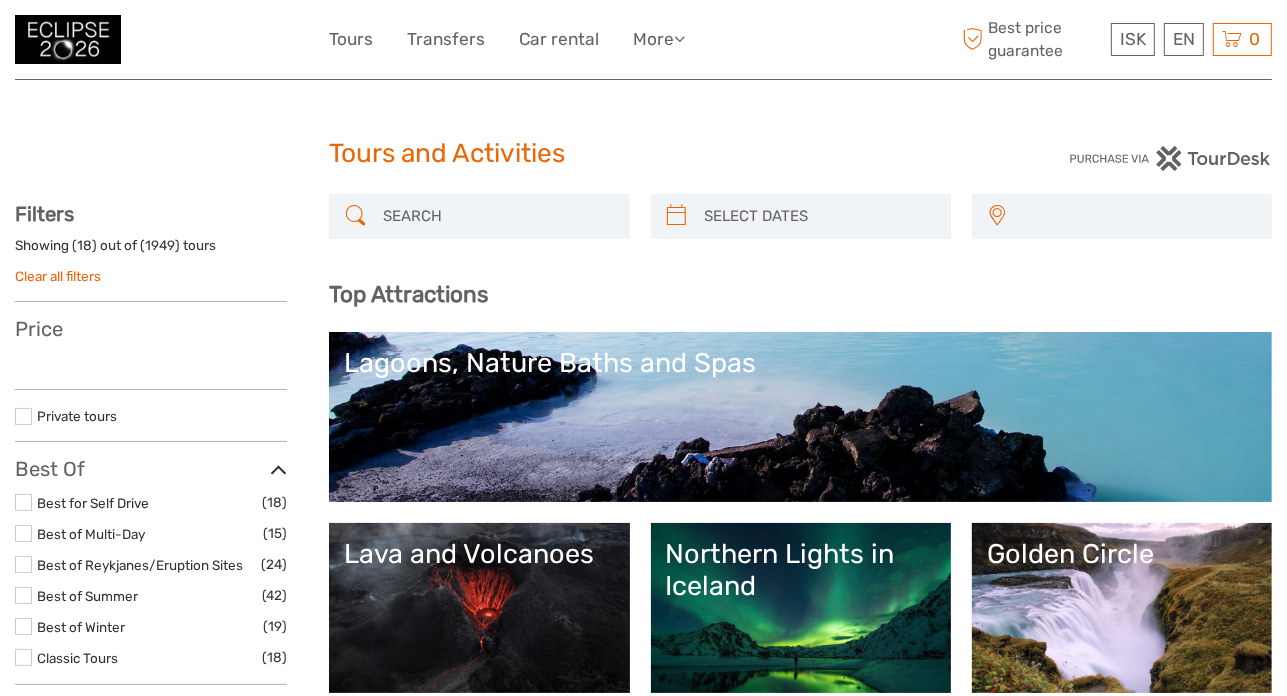 select 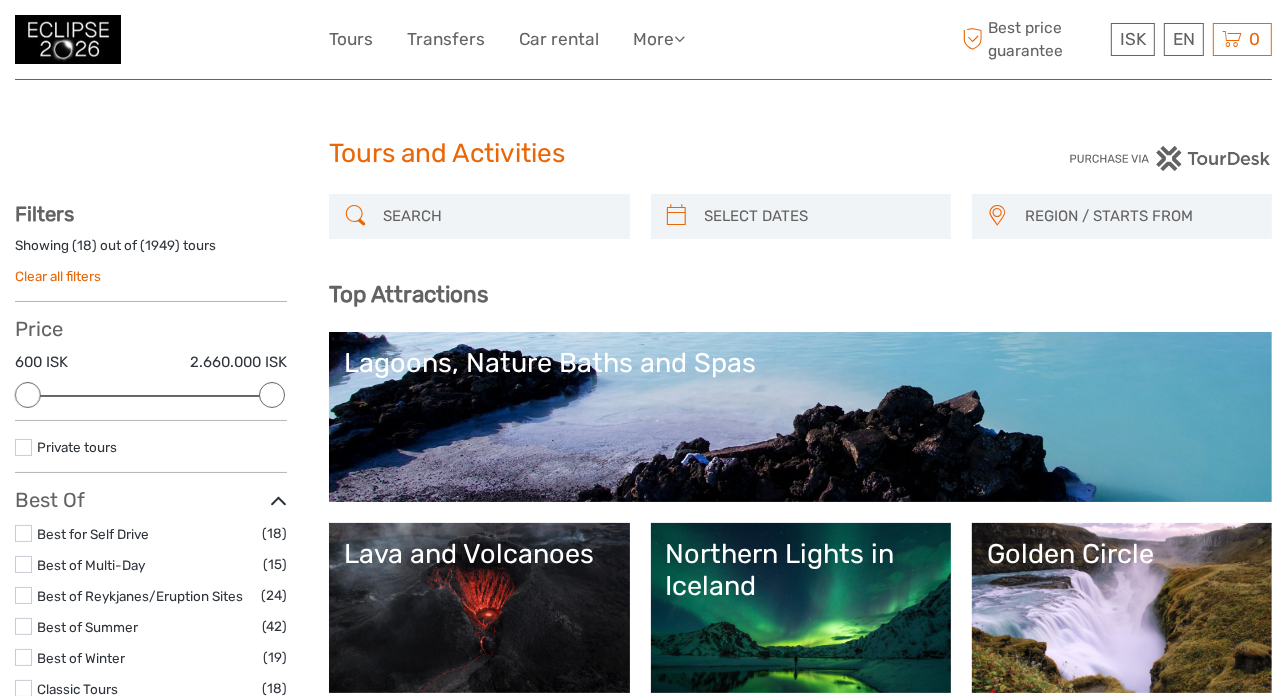 scroll, scrollTop: 0, scrollLeft: 0, axis: both 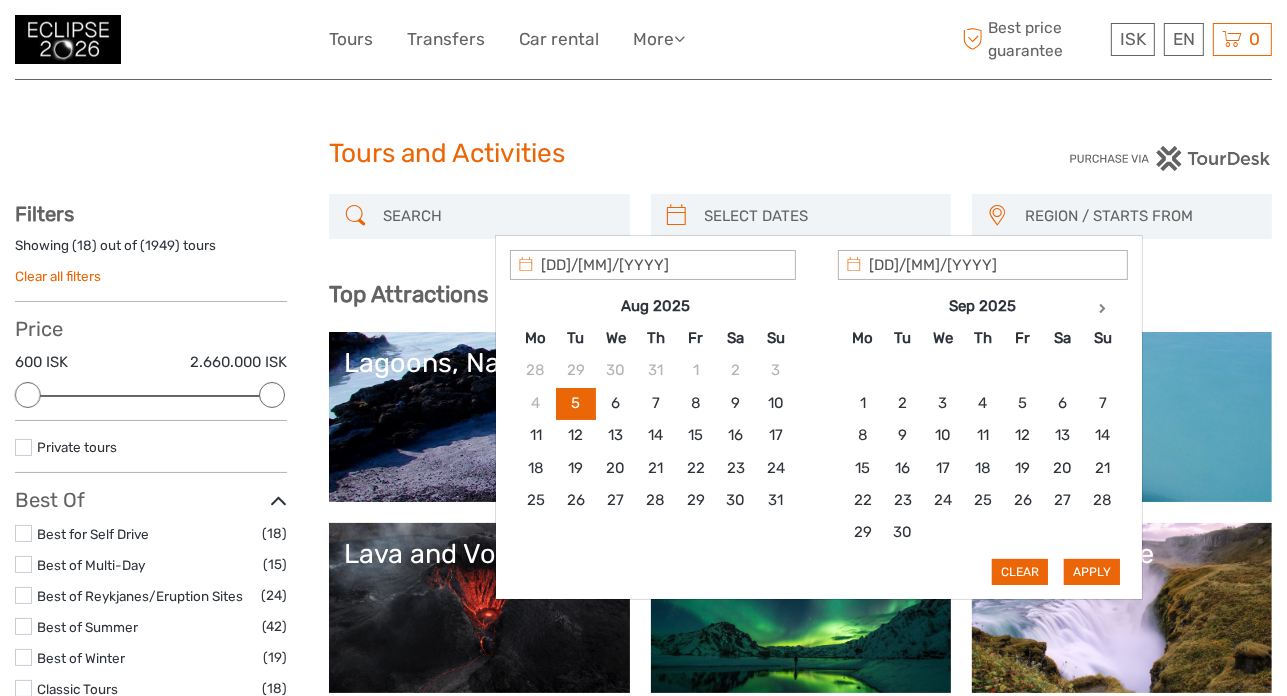 click at bounding box center [819, 216] 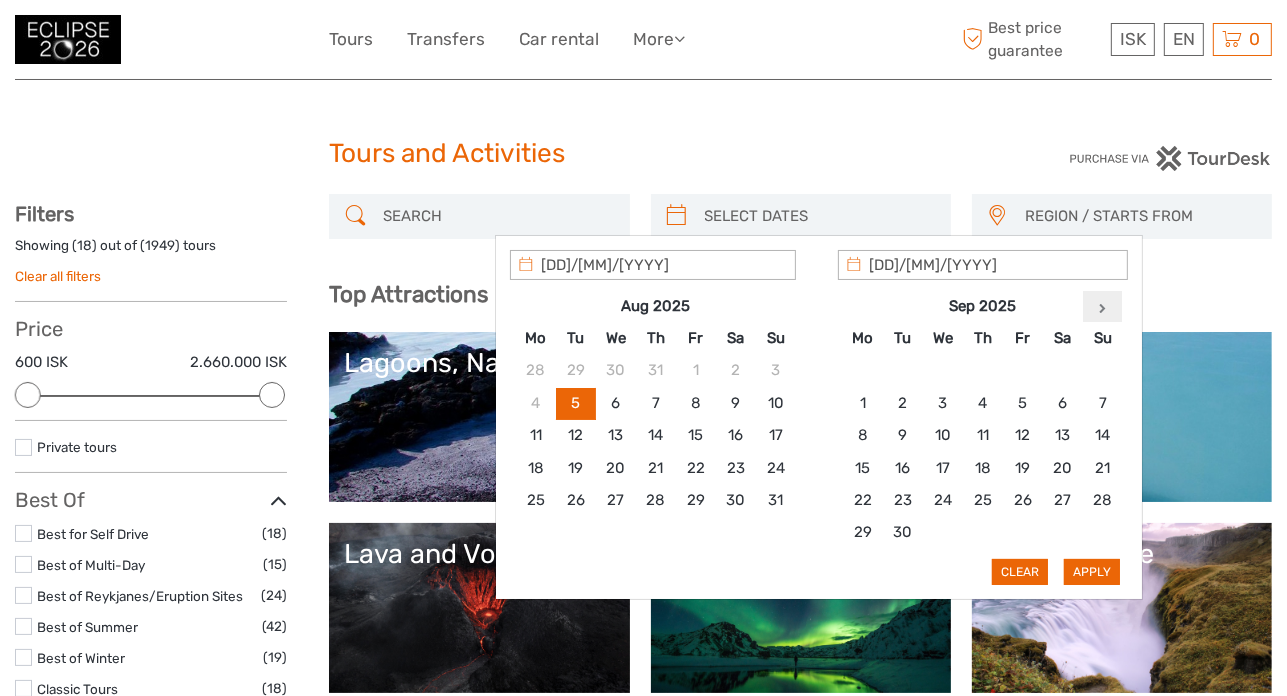 click at bounding box center [1103, 306] 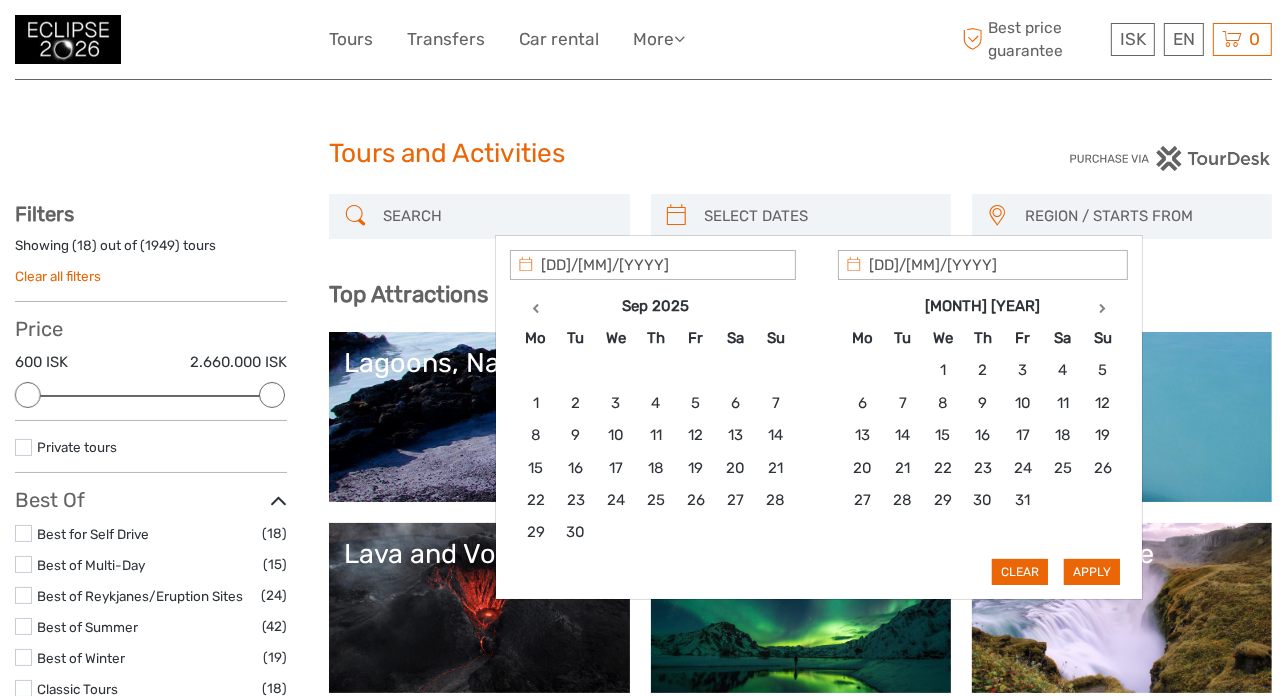 click at bounding box center (1103, 306) 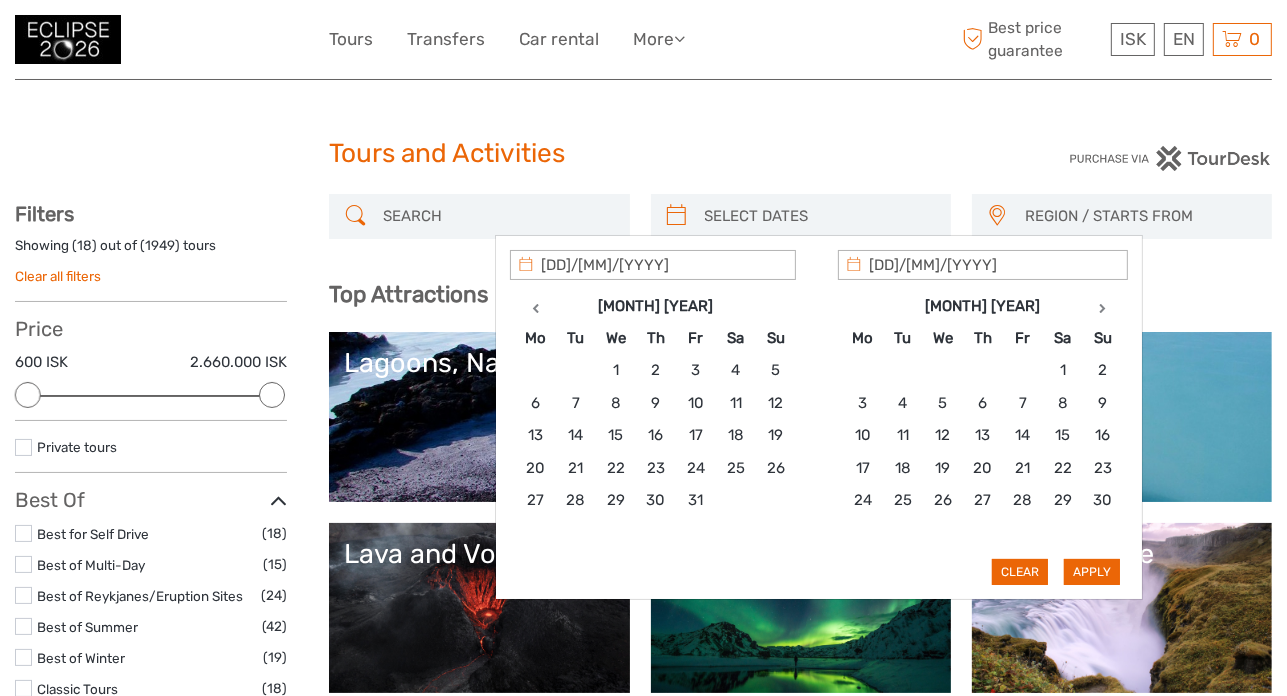 click at bounding box center [1103, 306] 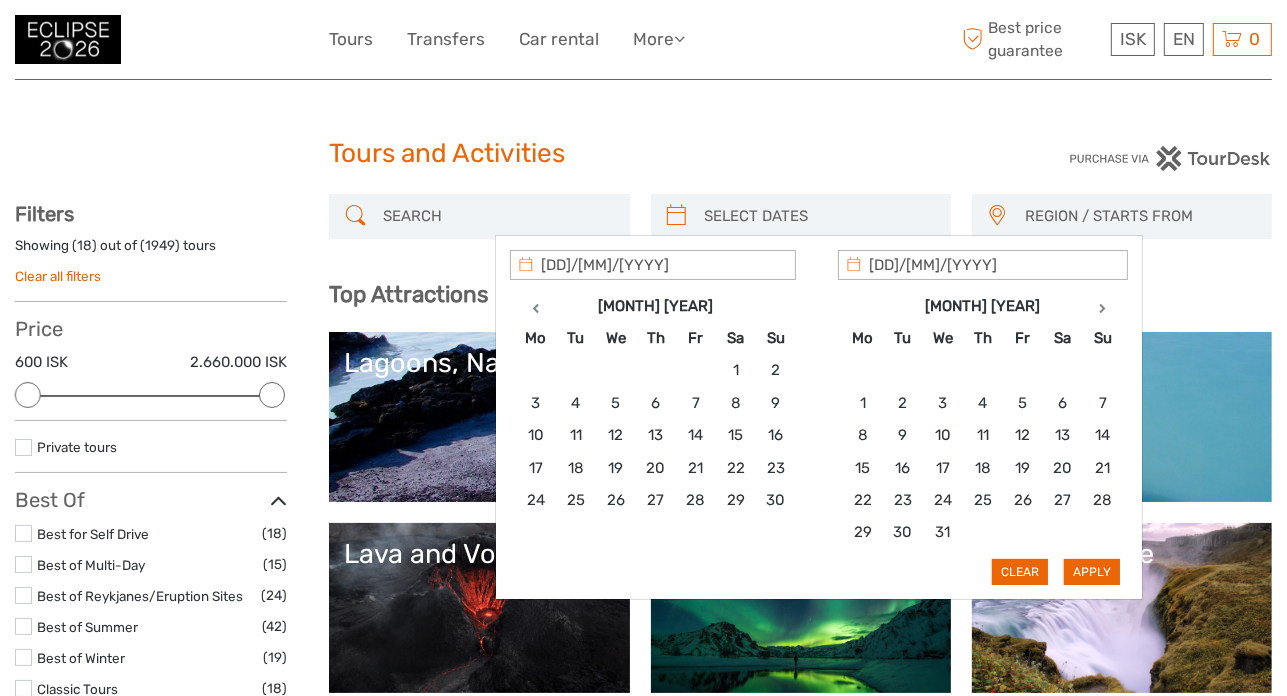 click at bounding box center [1103, 306] 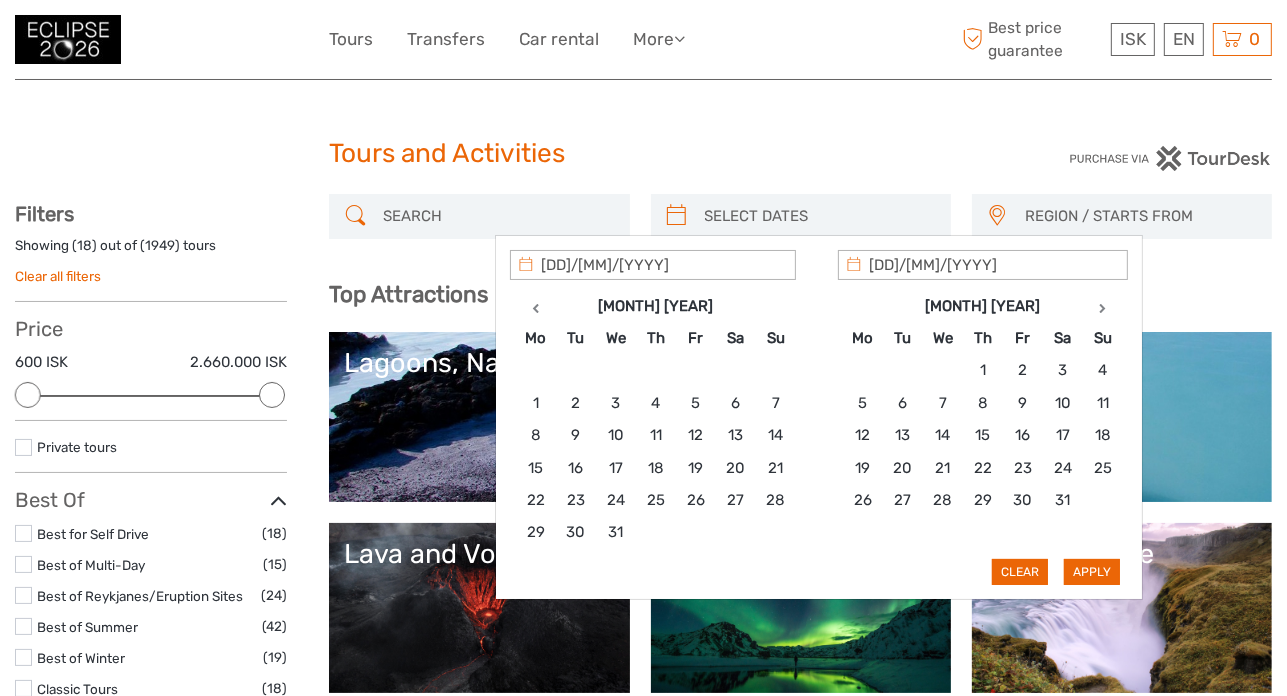 click at bounding box center (1103, 306) 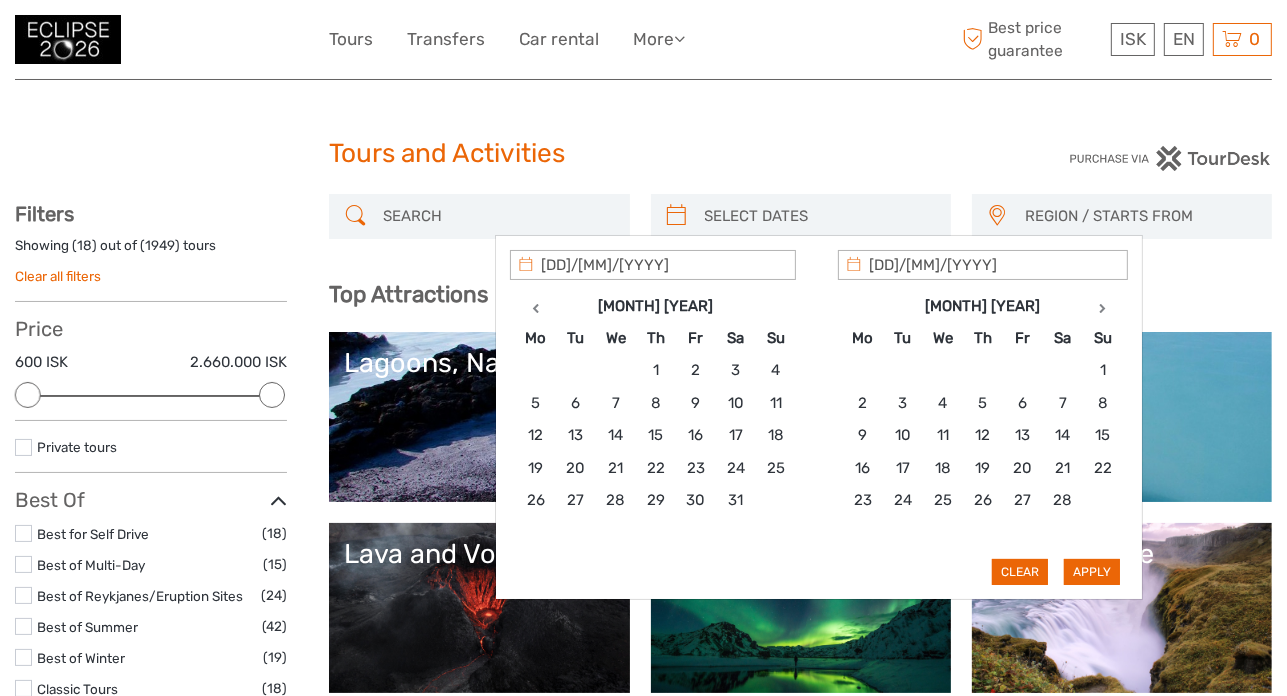 click at bounding box center [1103, 306] 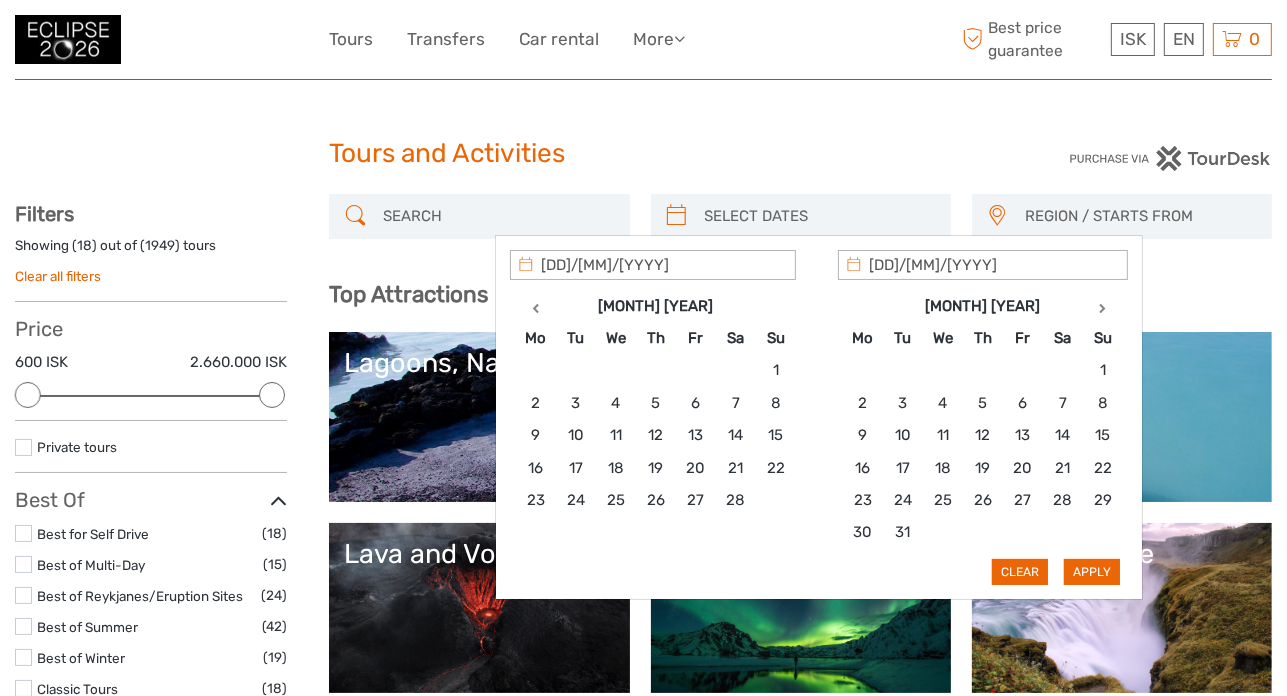 click at bounding box center [1103, 306] 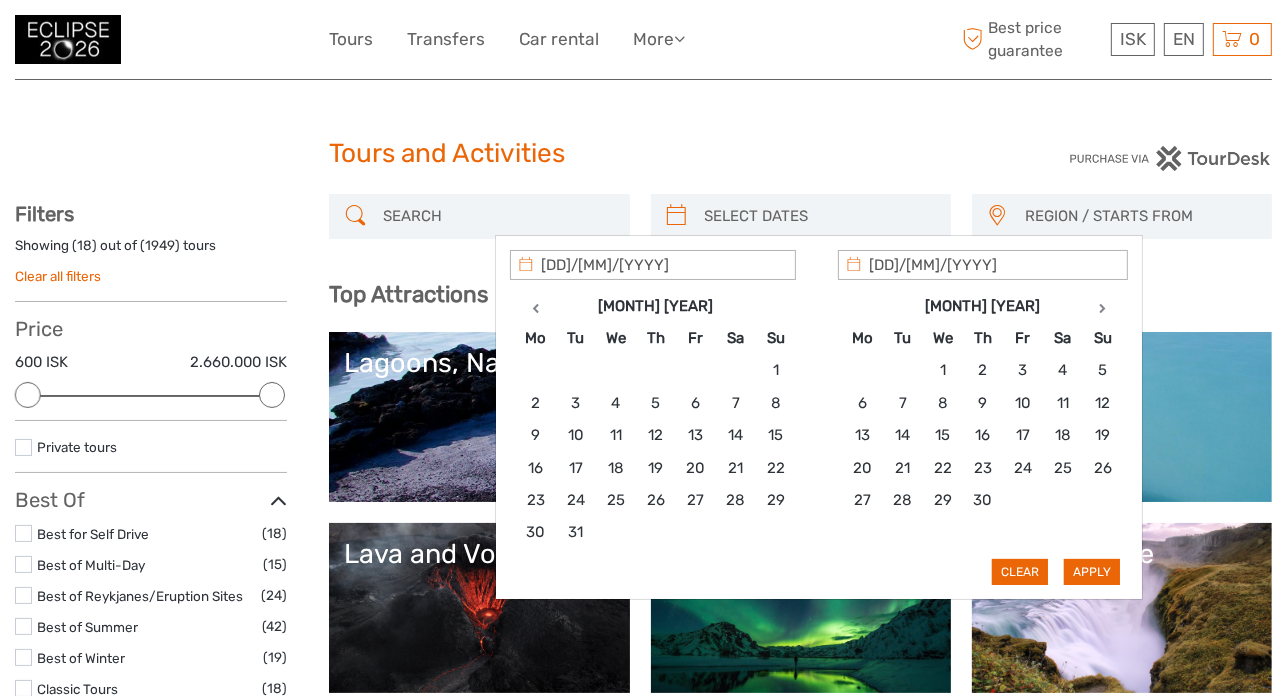 click at bounding box center [1103, 306] 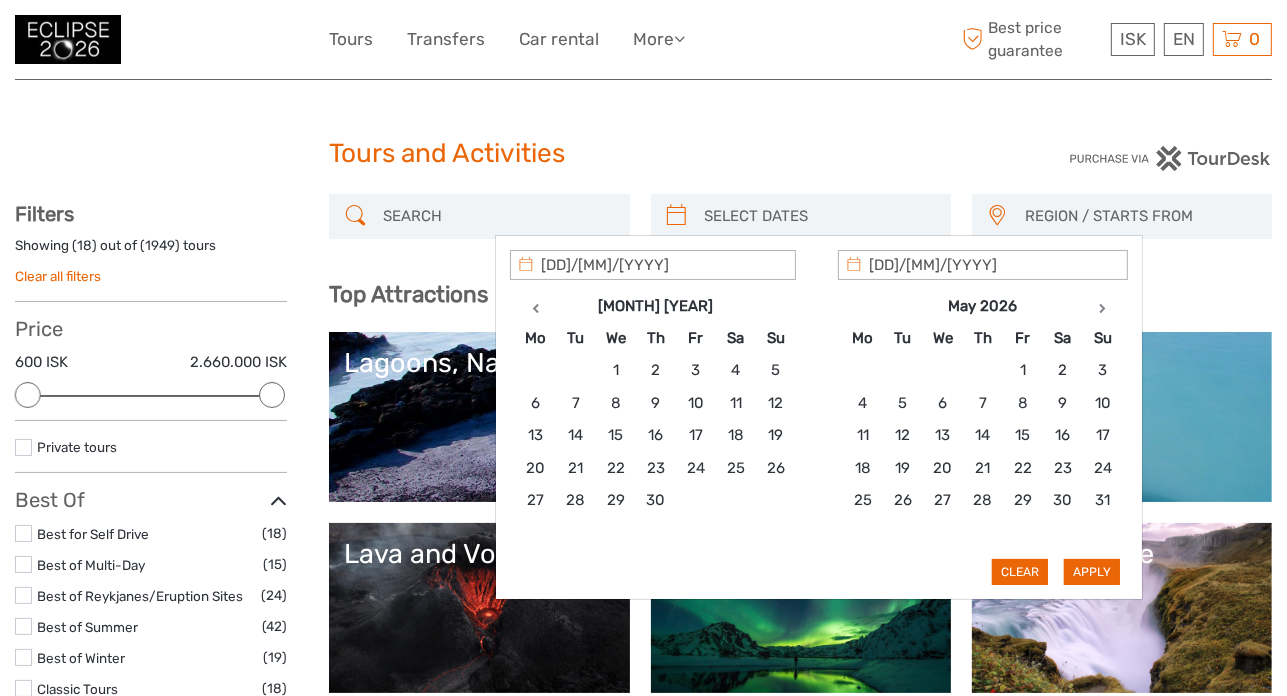 click at bounding box center [1103, 306] 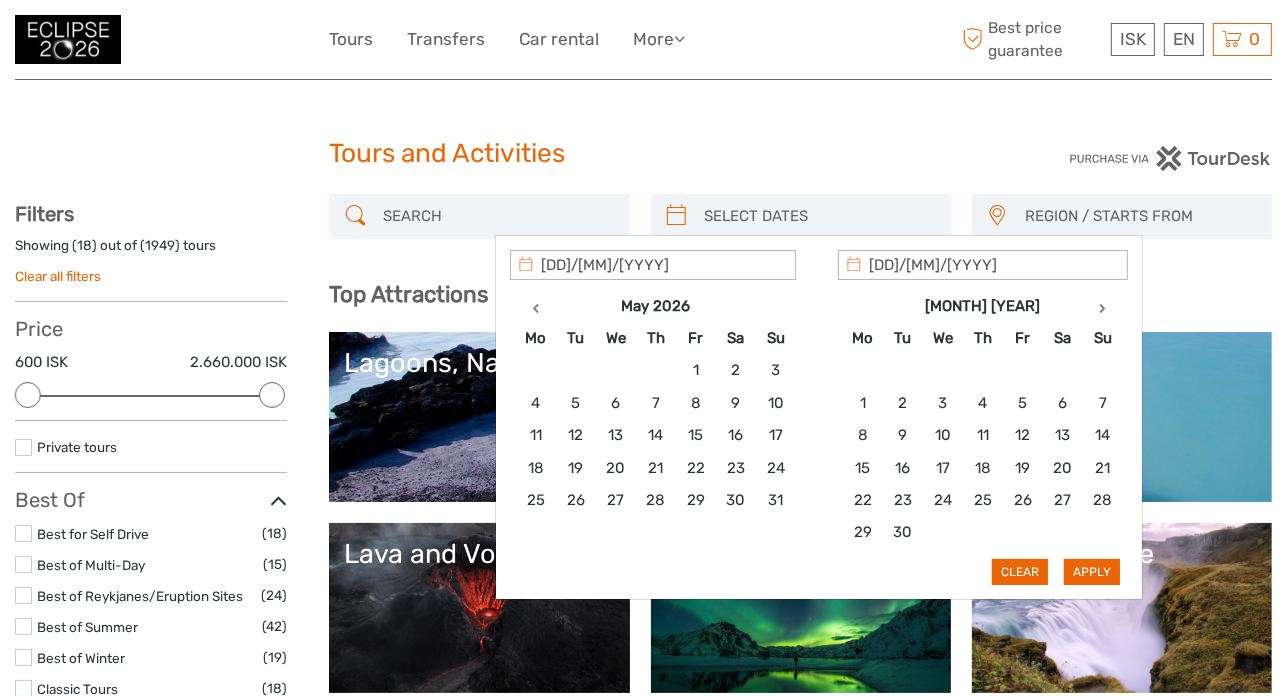 click at bounding box center [1103, 306] 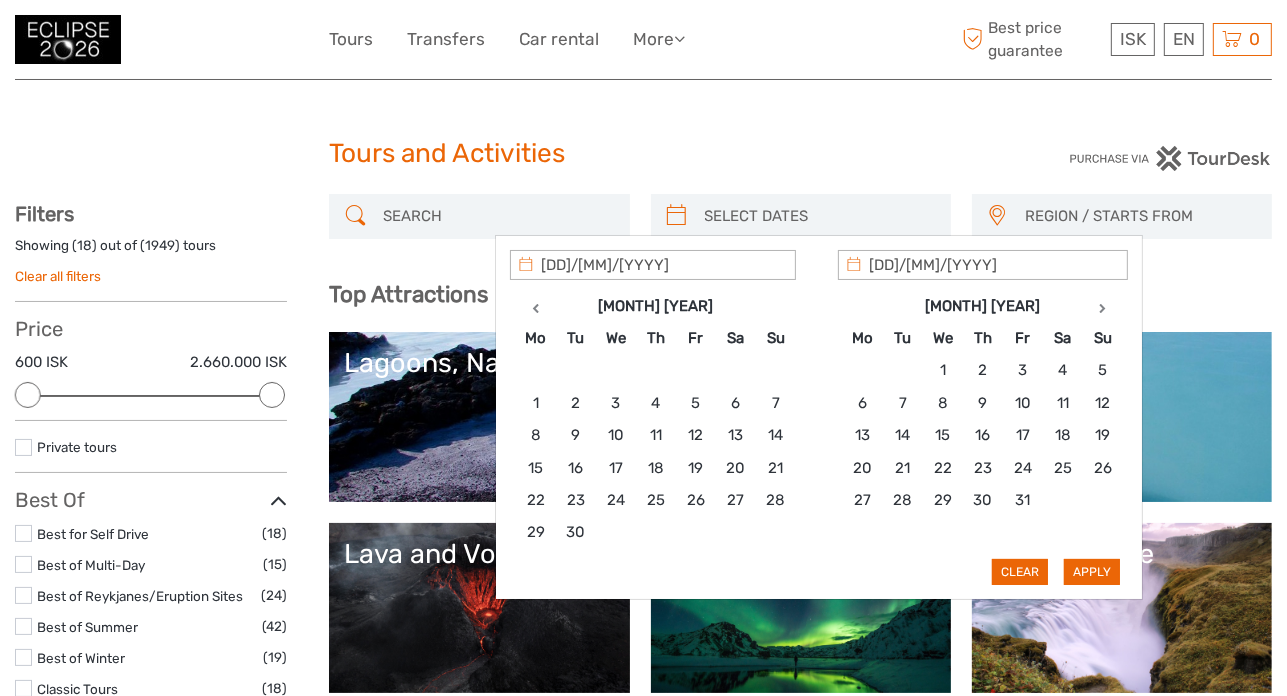 click at bounding box center (1103, 306) 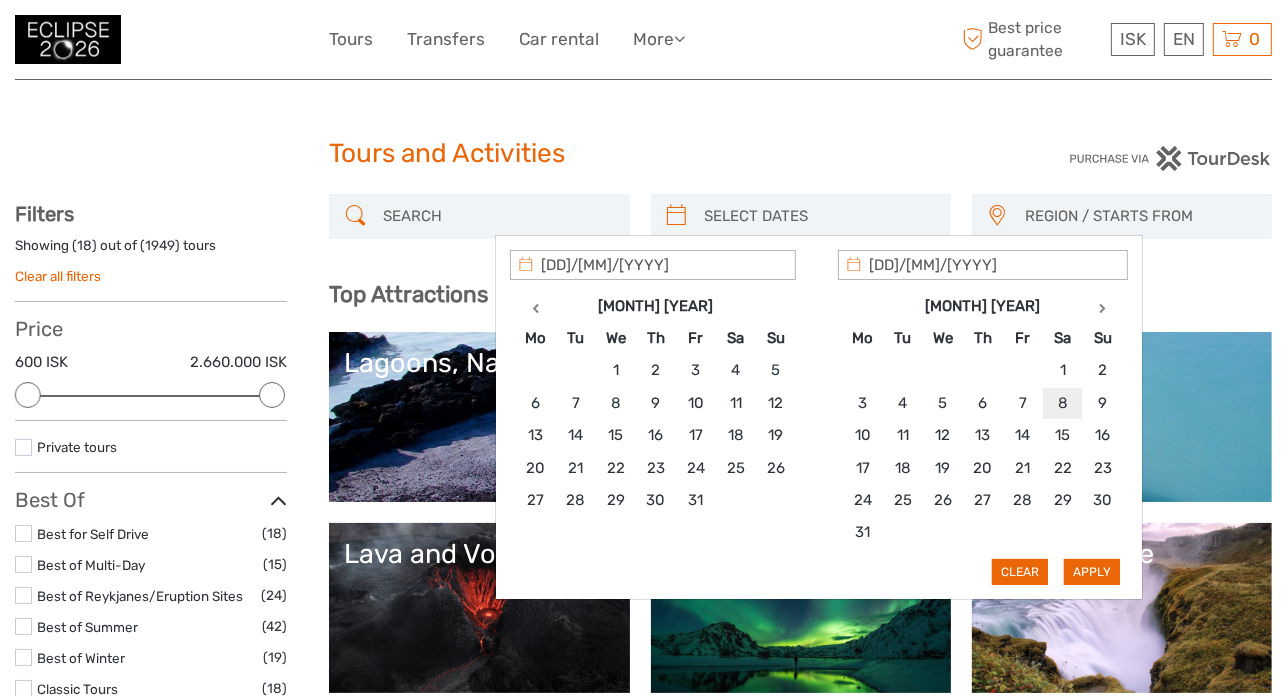 type on "08/08/2026" 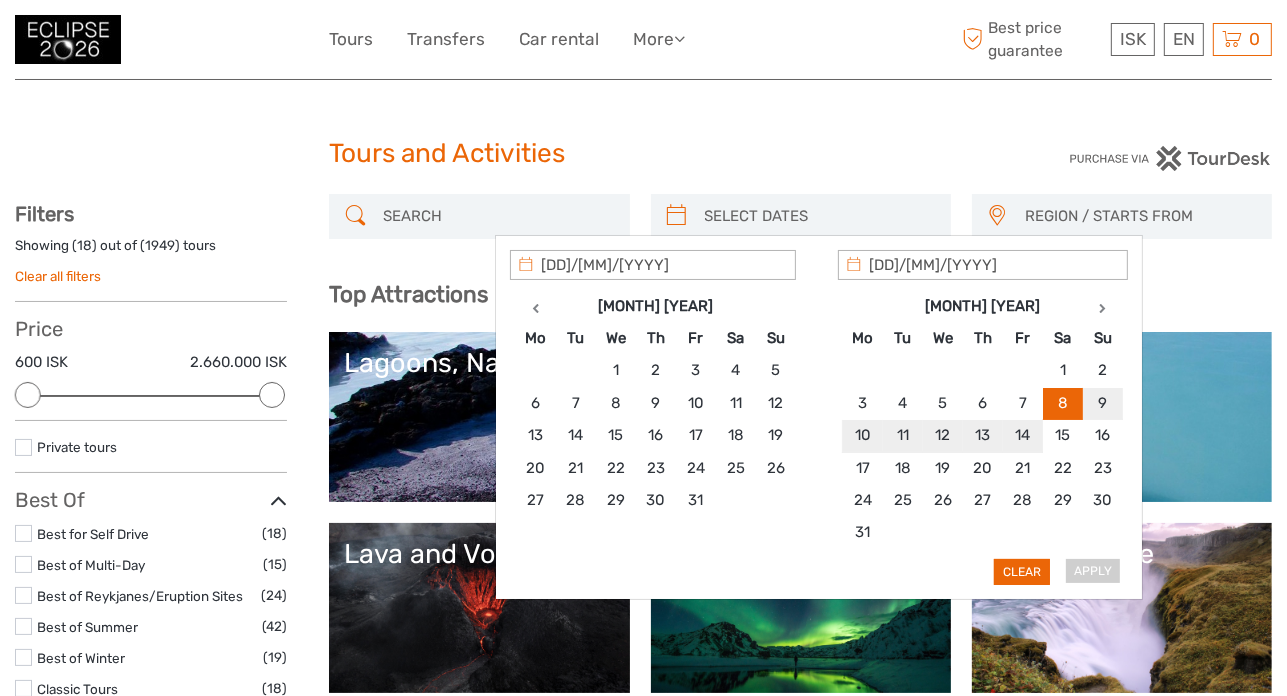 type on "13/08/2026" 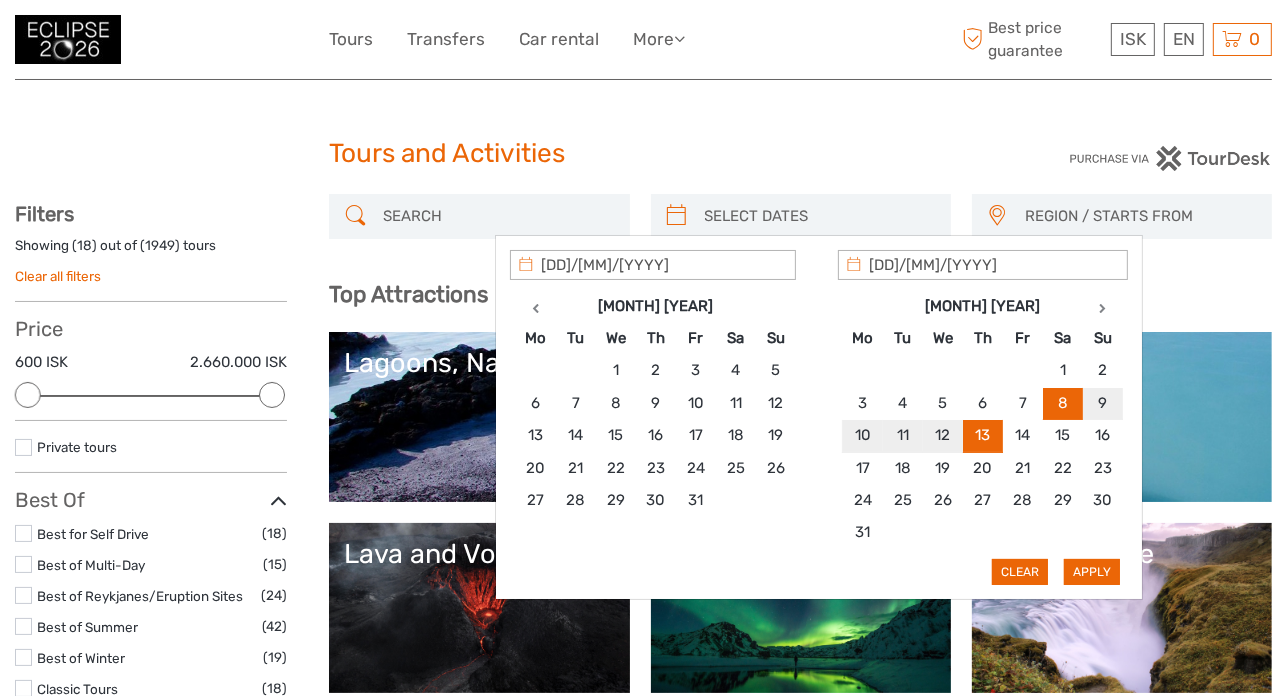 type on "08/08/2026" 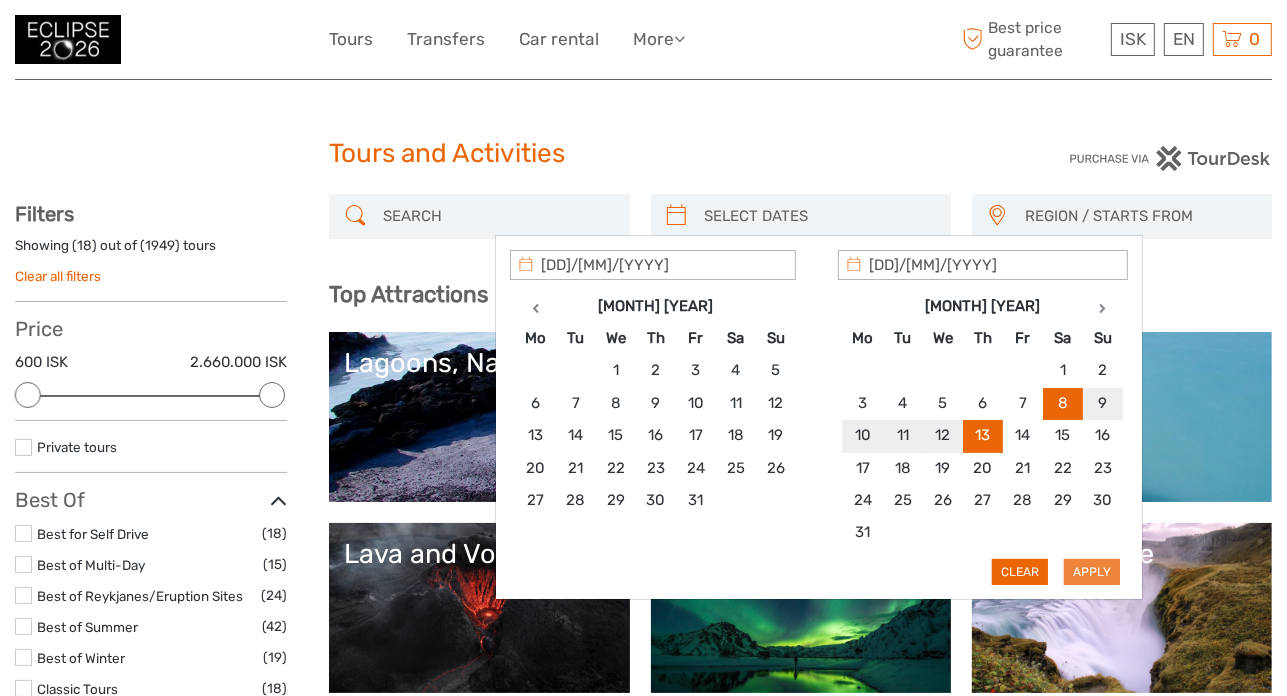 click on "Apply" at bounding box center (1092, 572) 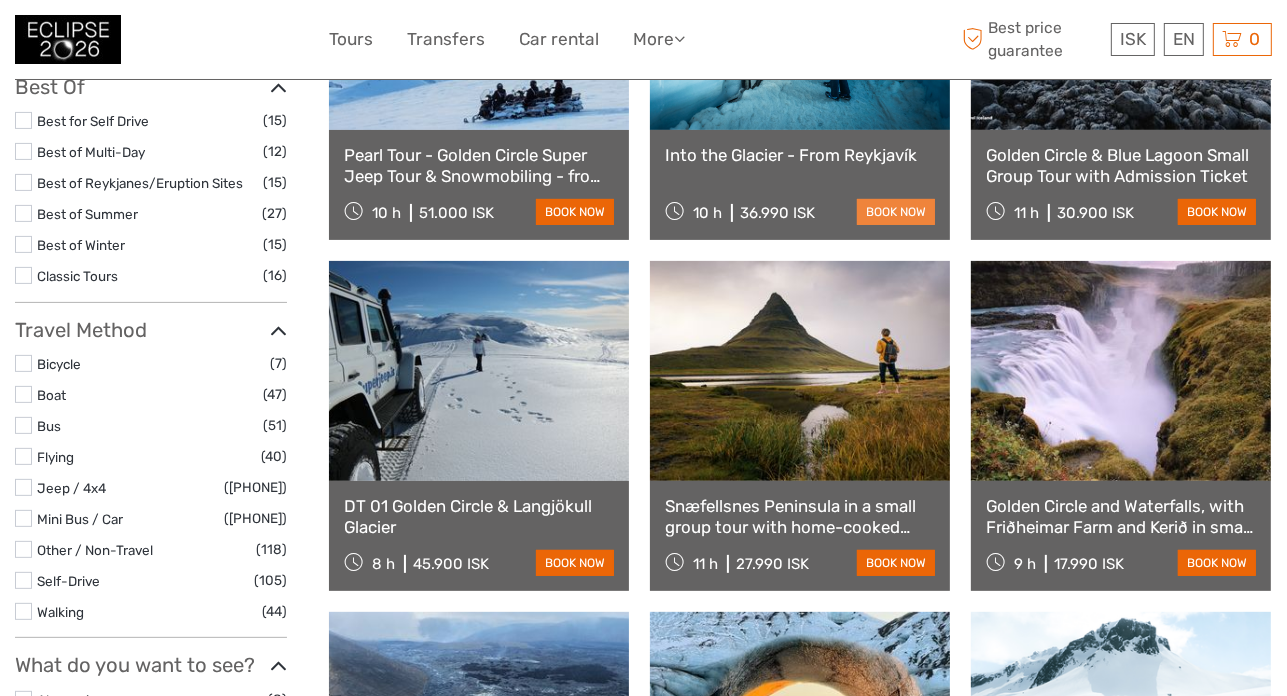 scroll, scrollTop: 0, scrollLeft: 0, axis: both 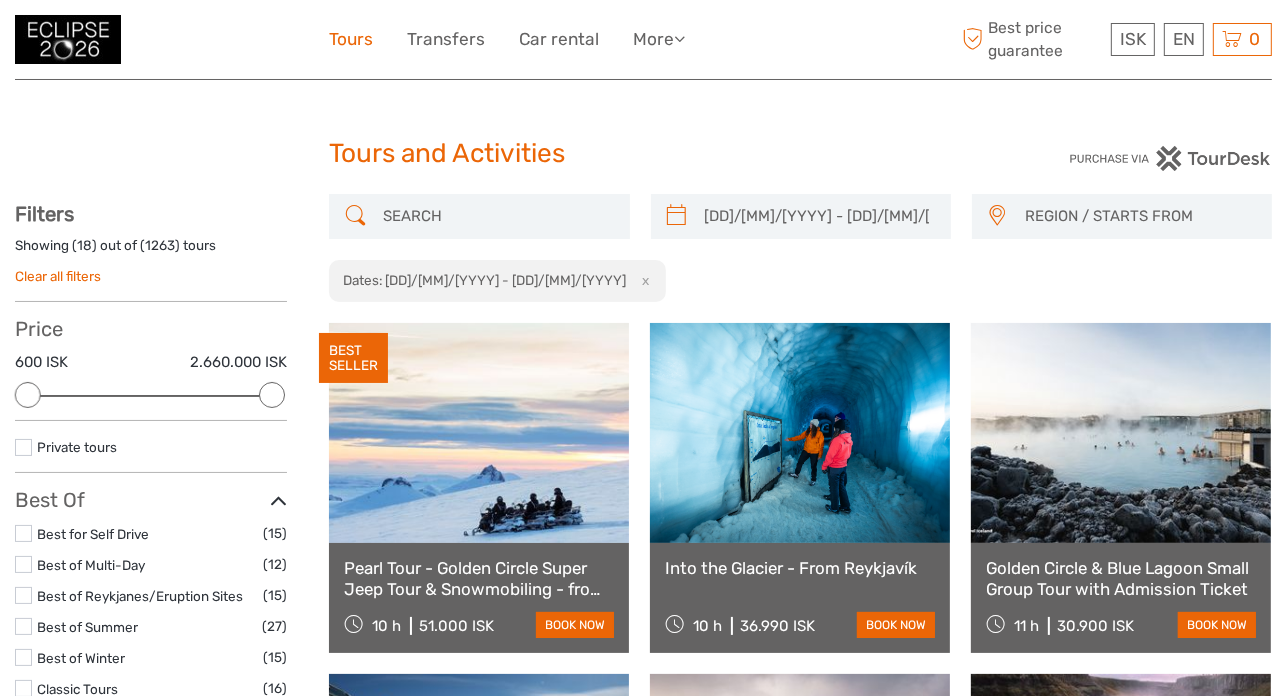 click on "Tours" at bounding box center [351, 39] 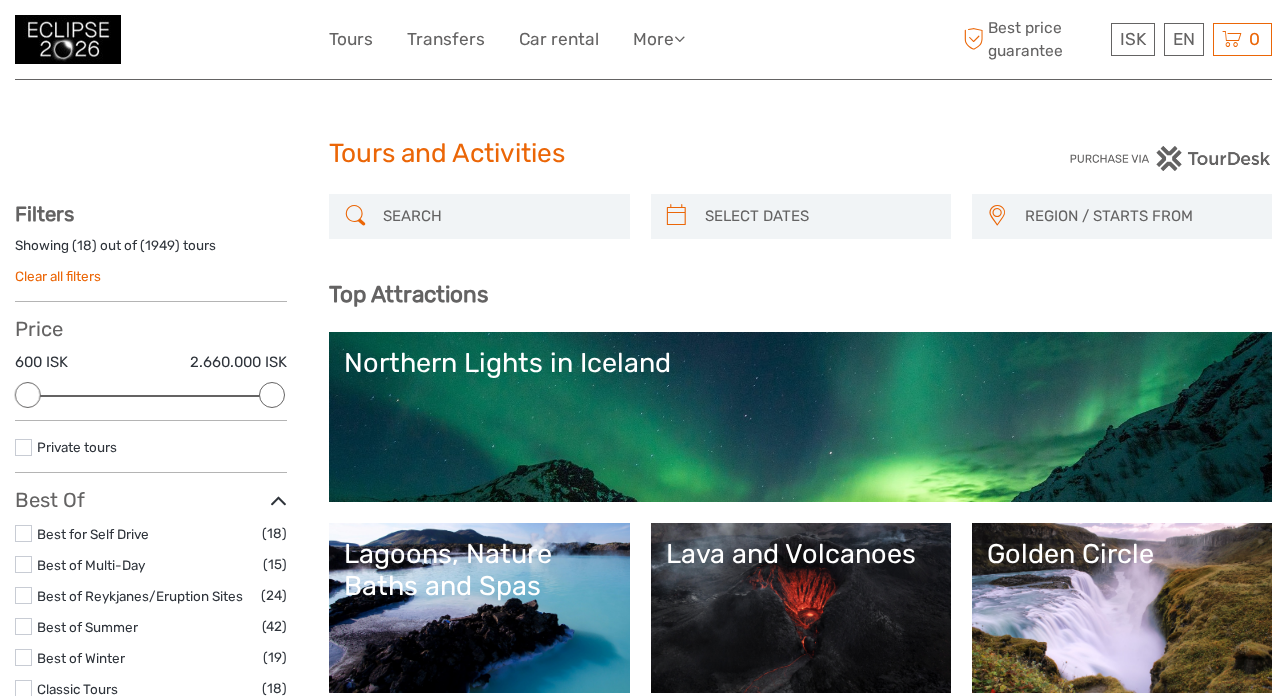 select 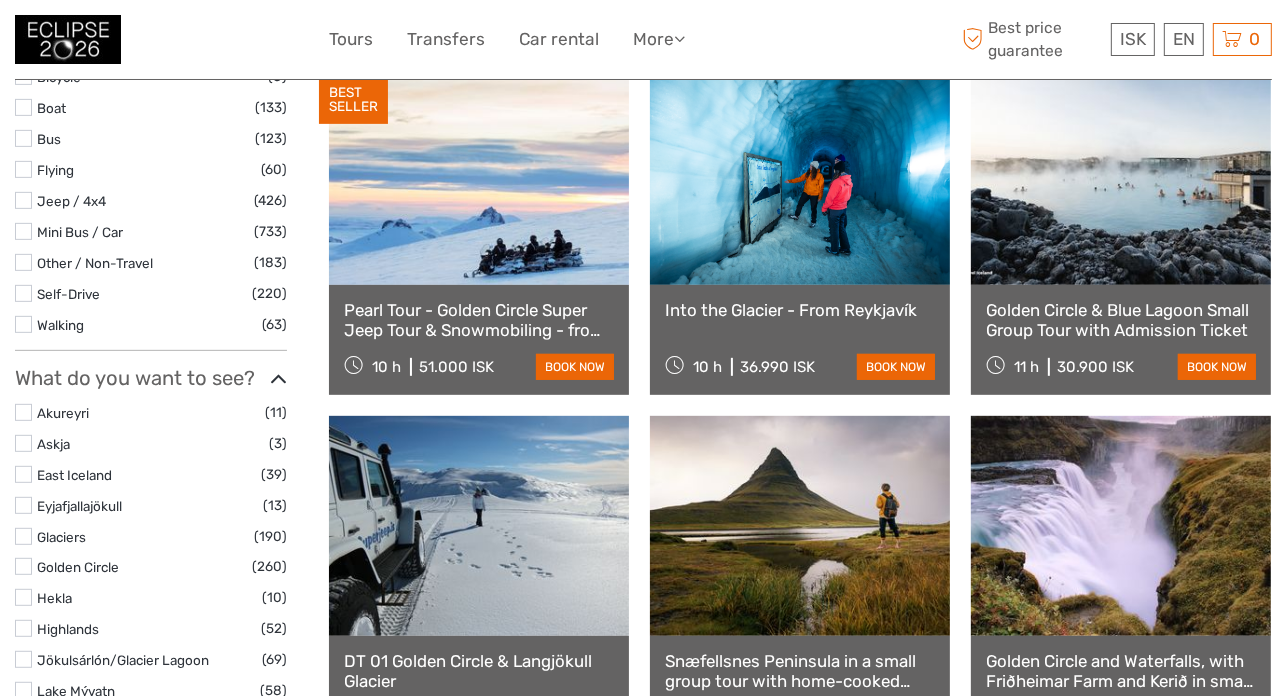 scroll, scrollTop: 0, scrollLeft: 0, axis: both 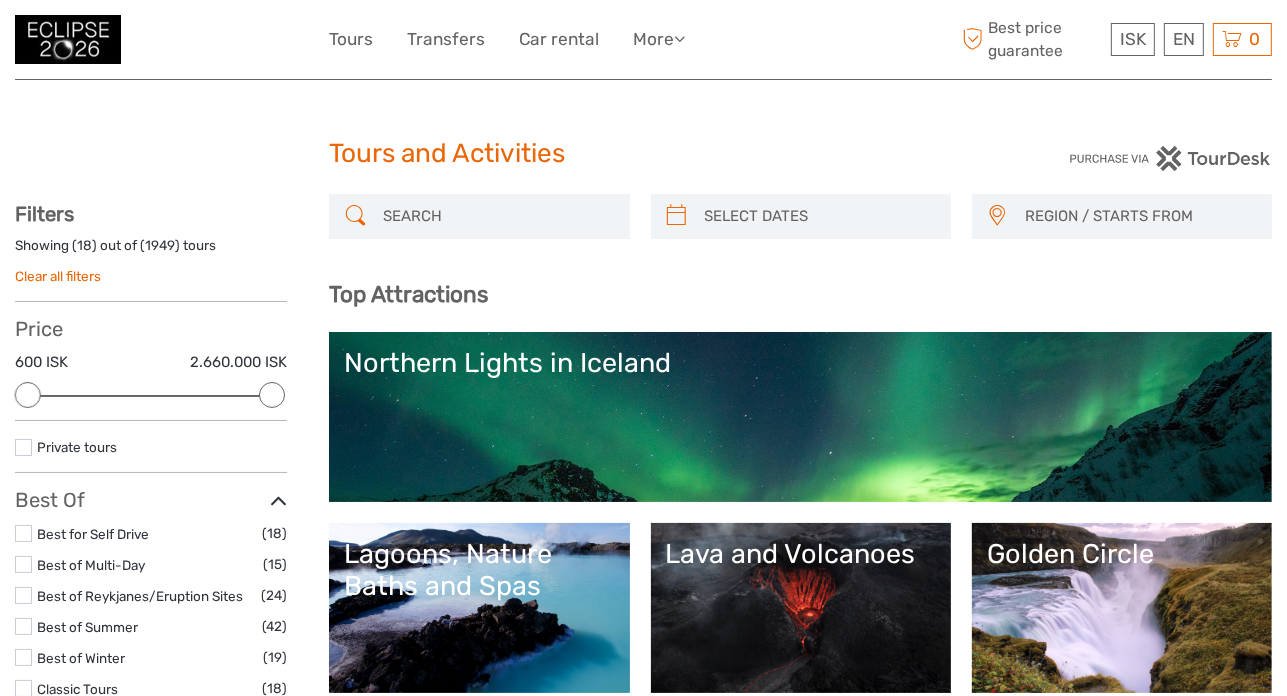click at bounding box center [68, 39] 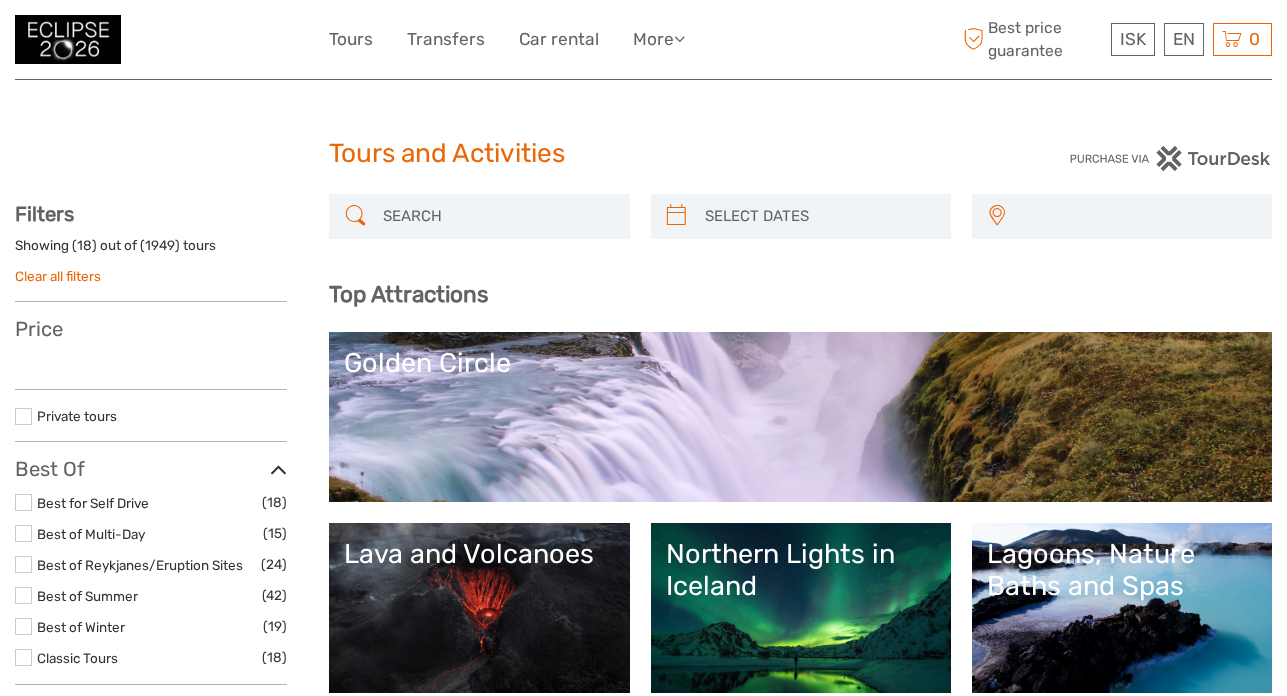 select 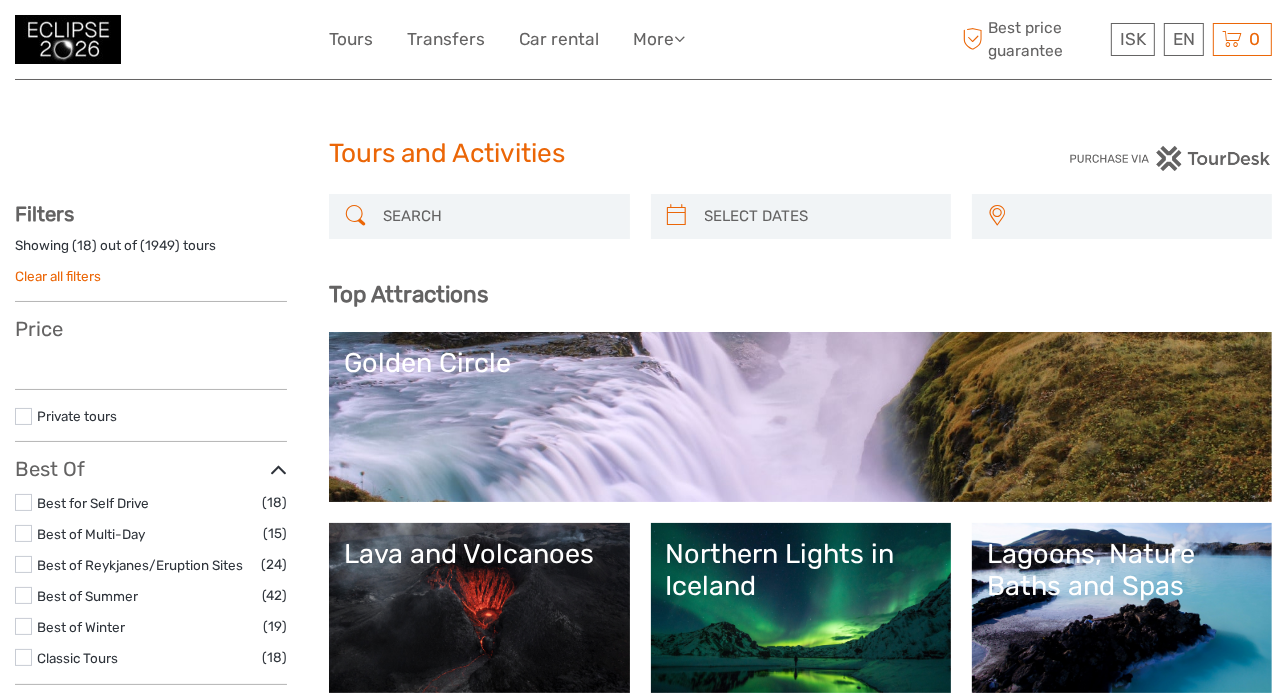 select 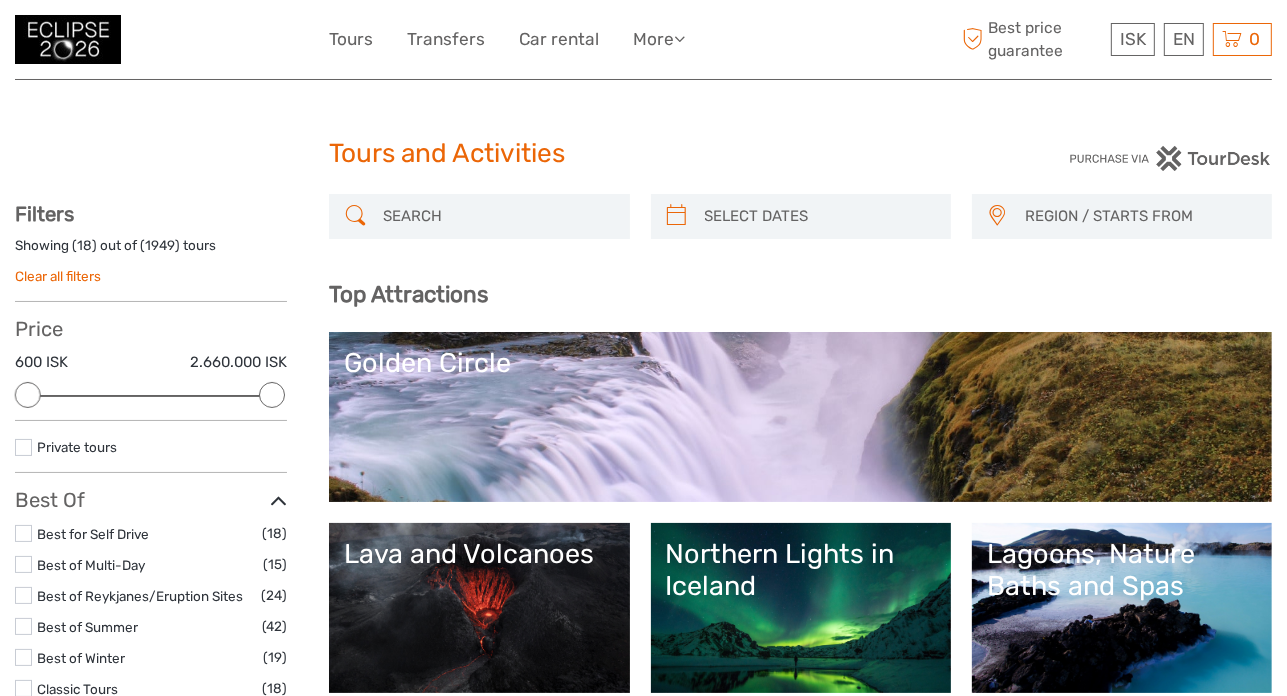 scroll, scrollTop: 0, scrollLeft: 0, axis: both 